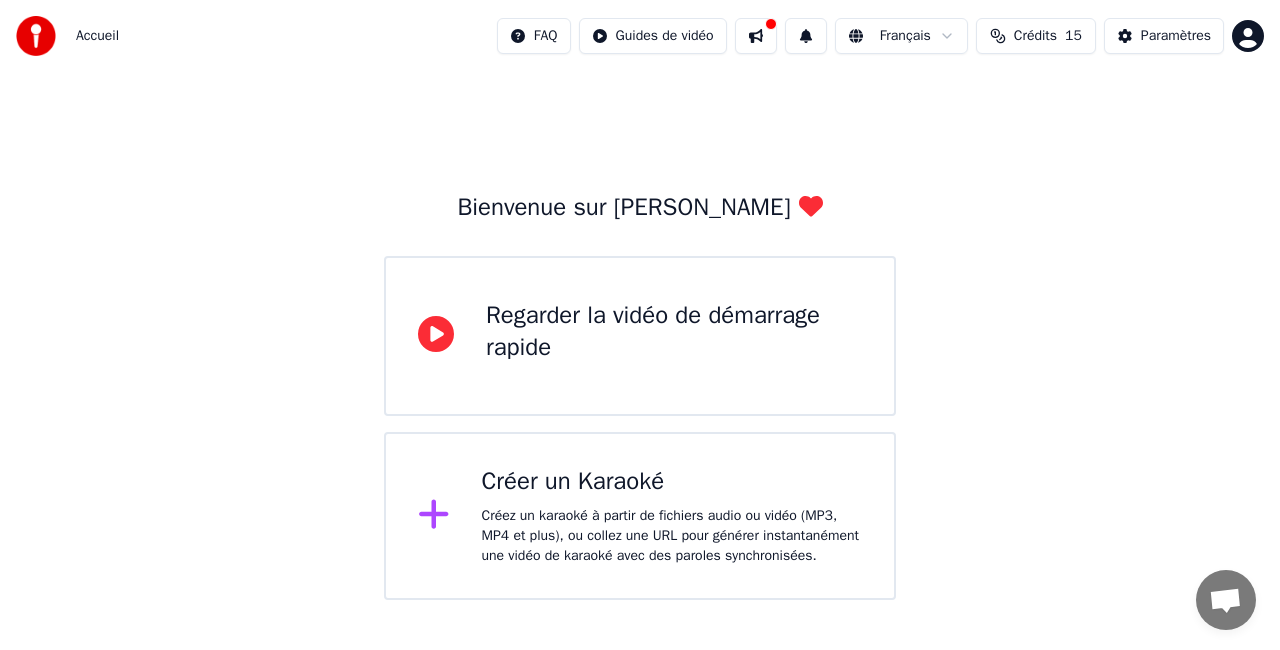 scroll, scrollTop: 0, scrollLeft: 0, axis: both 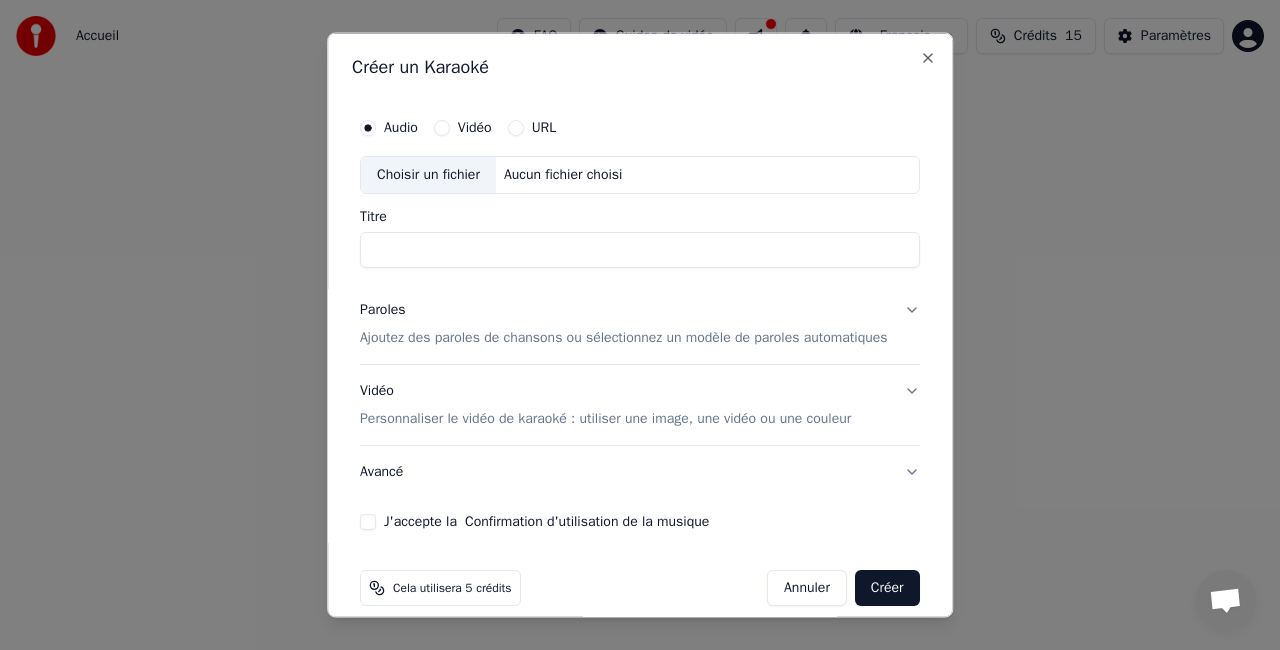 click on "Choisir un fichier" at bounding box center [428, 175] 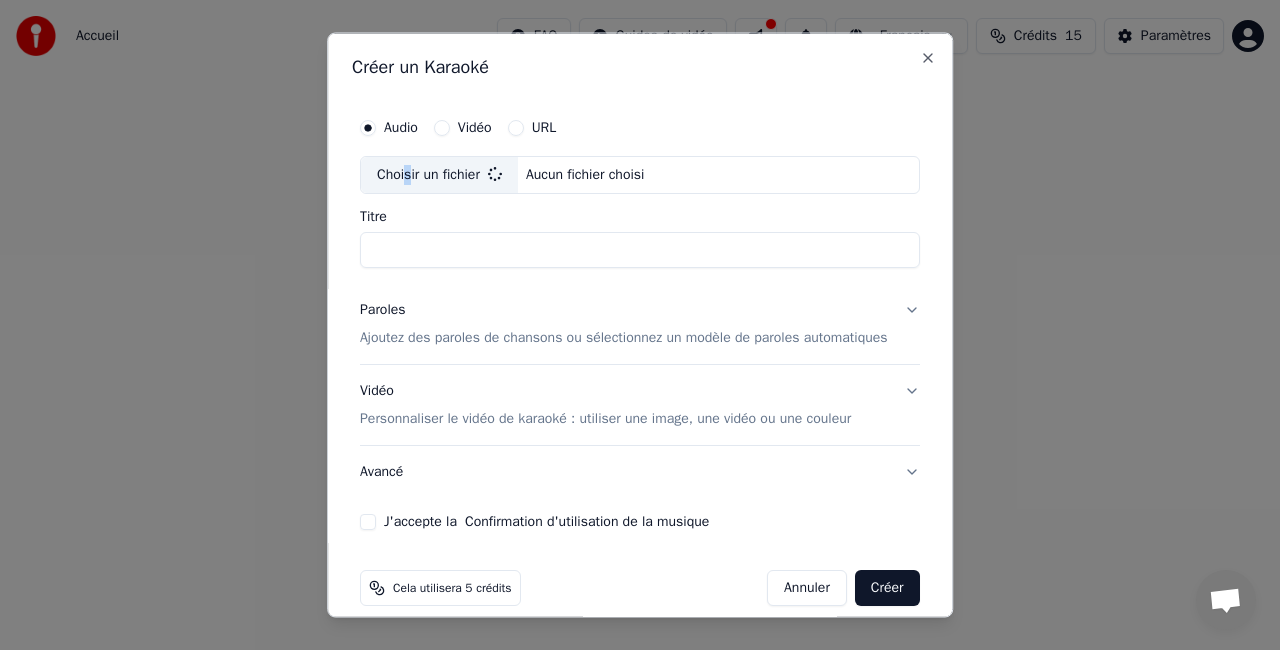 type on "**********" 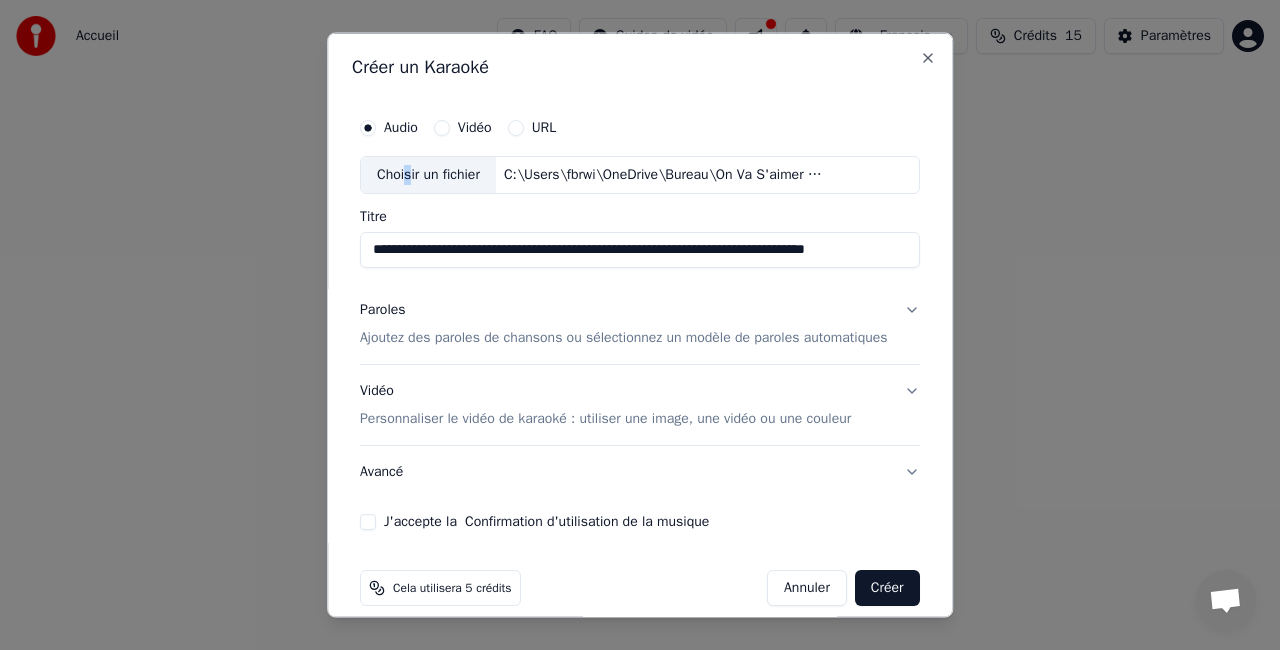 click on "Paroles Ajoutez des paroles de chansons ou sélectionnez un modèle de paroles automatiques" at bounding box center [640, 323] 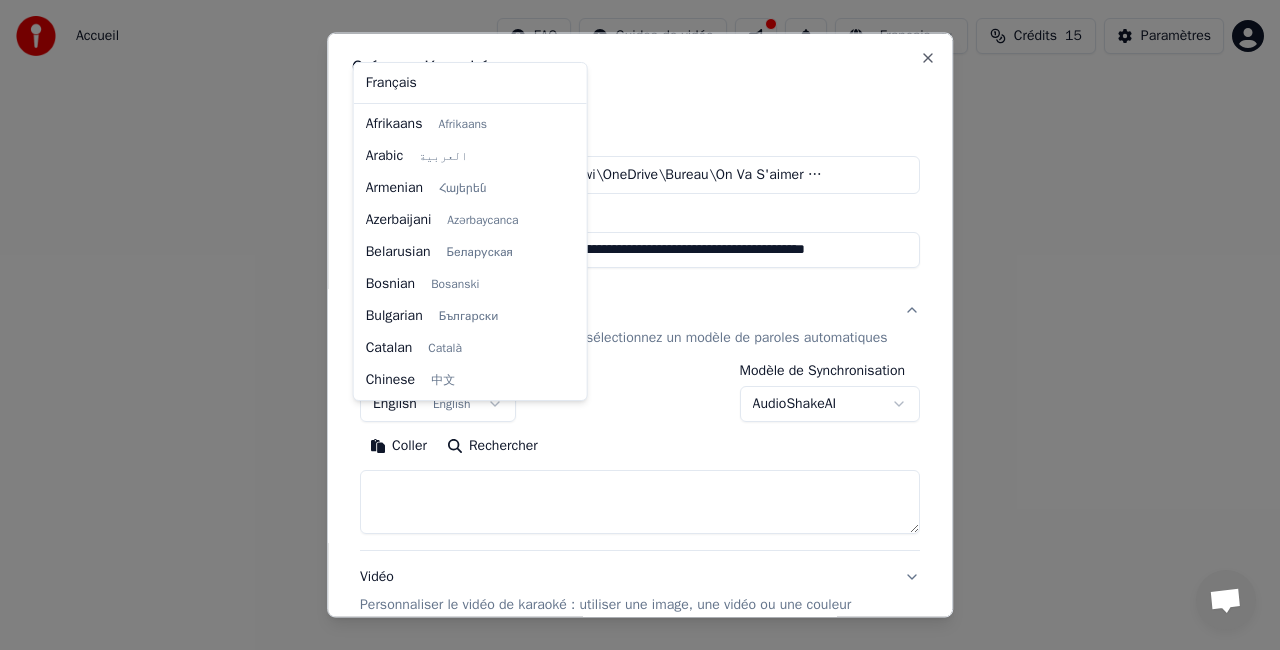 click on "**********" at bounding box center (640, 300) 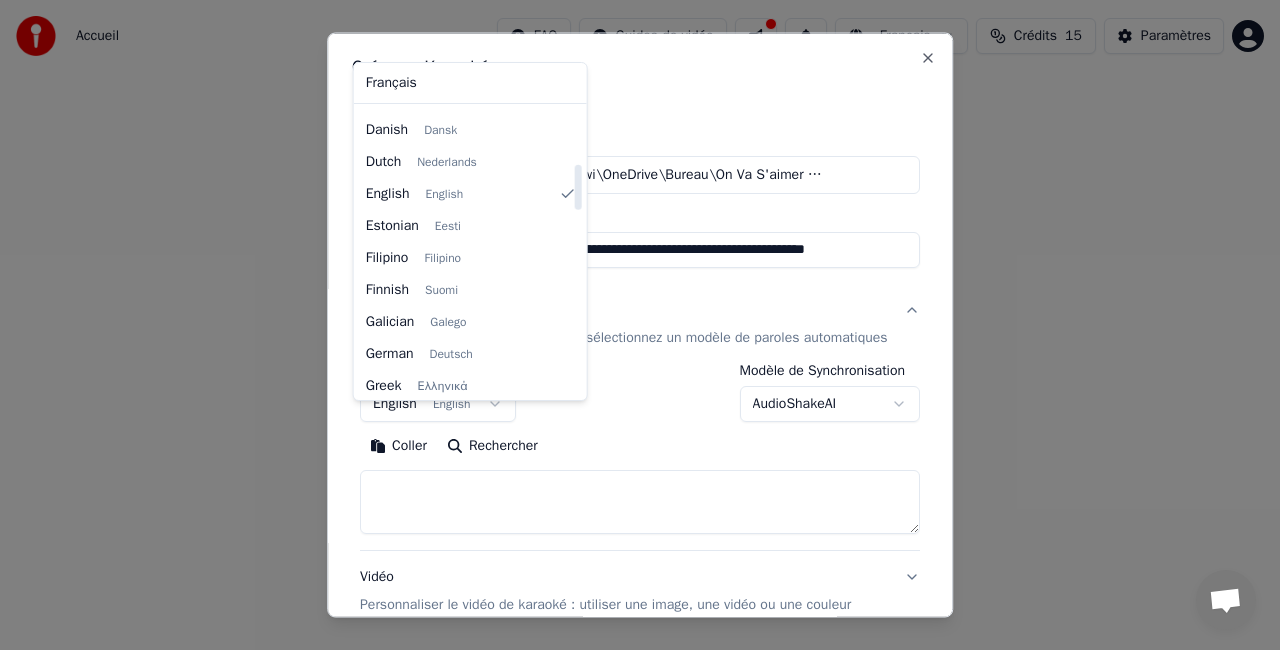 scroll, scrollTop: 355, scrollLeft: 0, axis: vertical 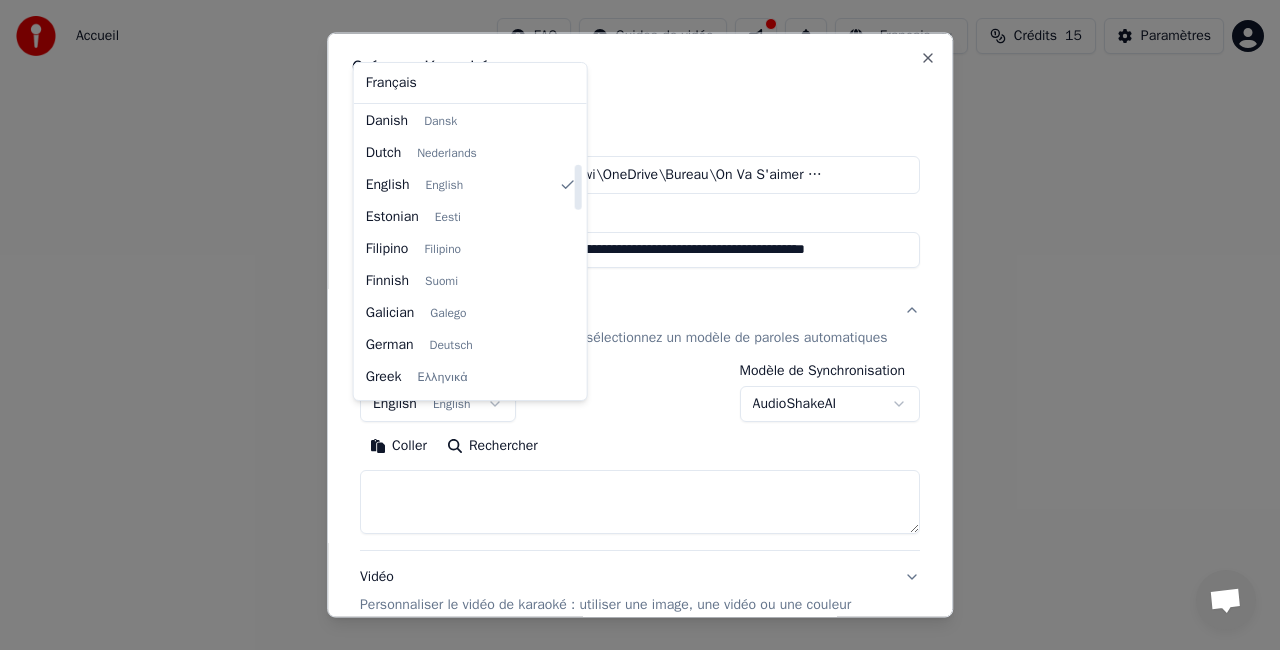 drag, startPoint x: 574, startPoint y: 166, endPoint x: 572, endPoint y: 195, distance: 29.068884 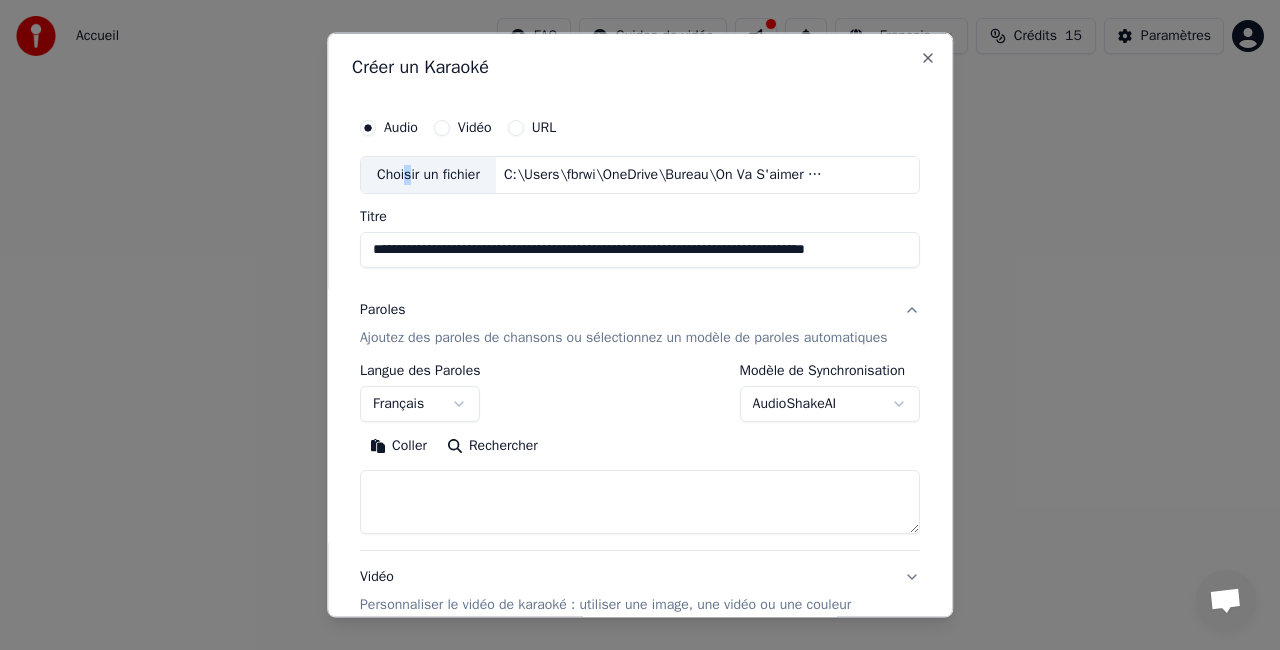 click on "**********" at bounding box center [640, 300] 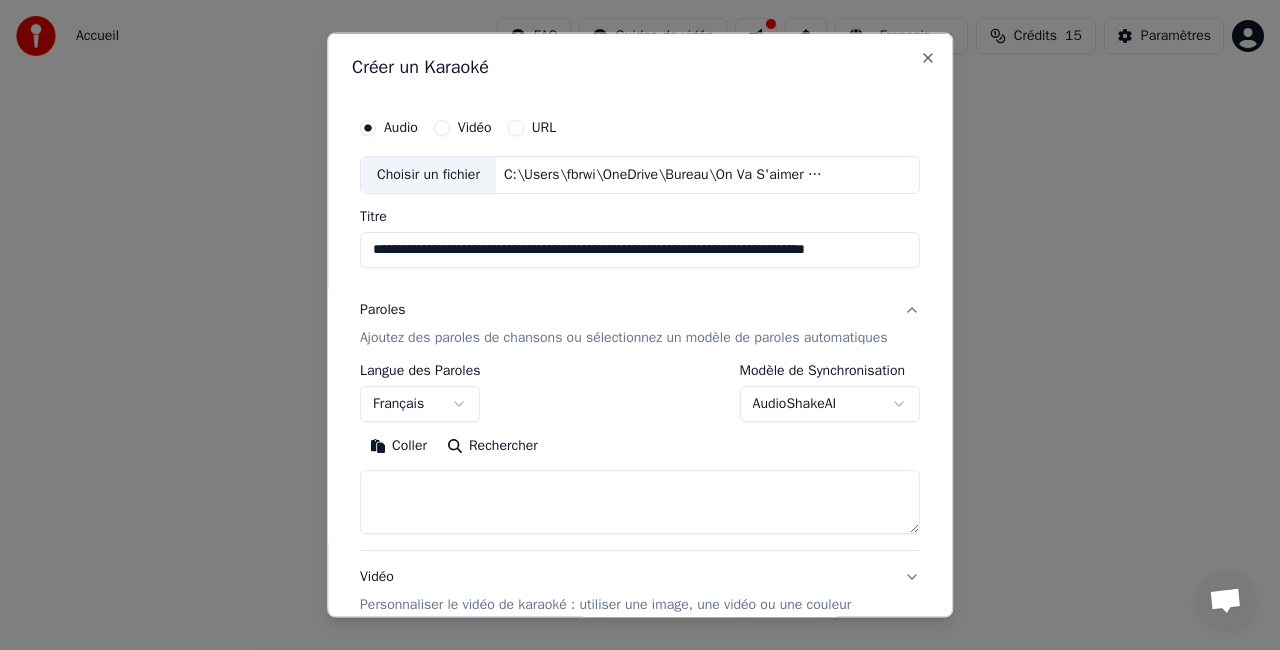 click on "**********" at bounding box center (640, 300) 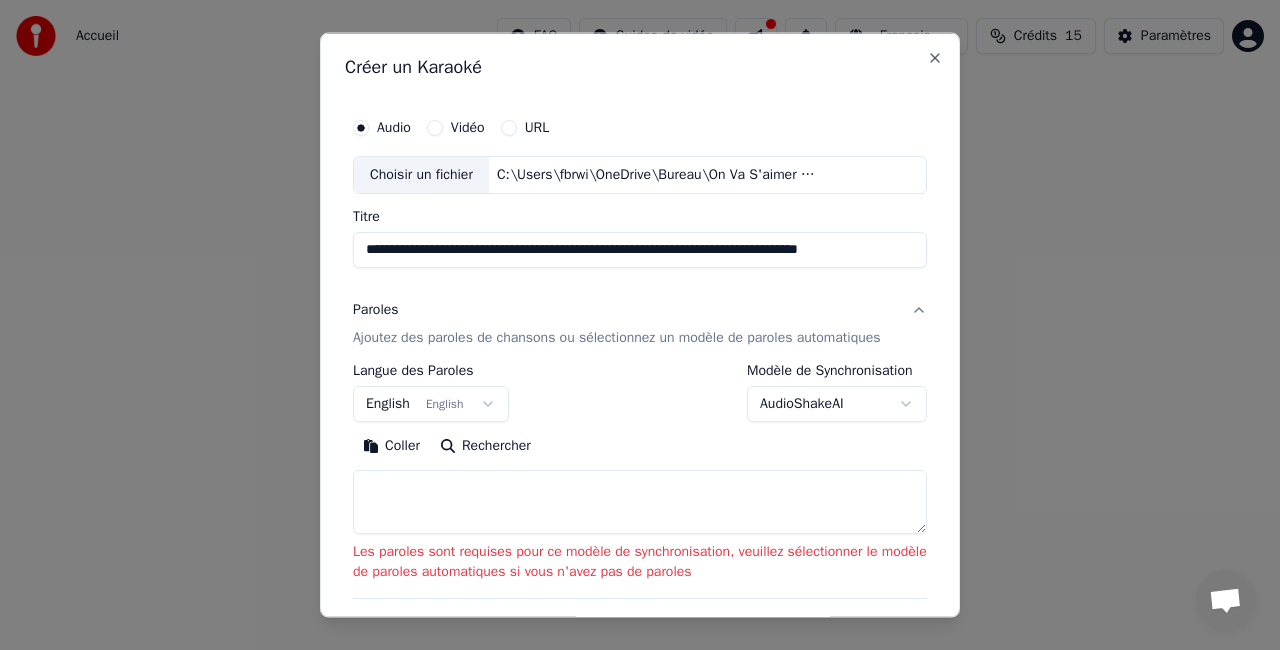 click on "Coller" at bounding box center (391, 445) 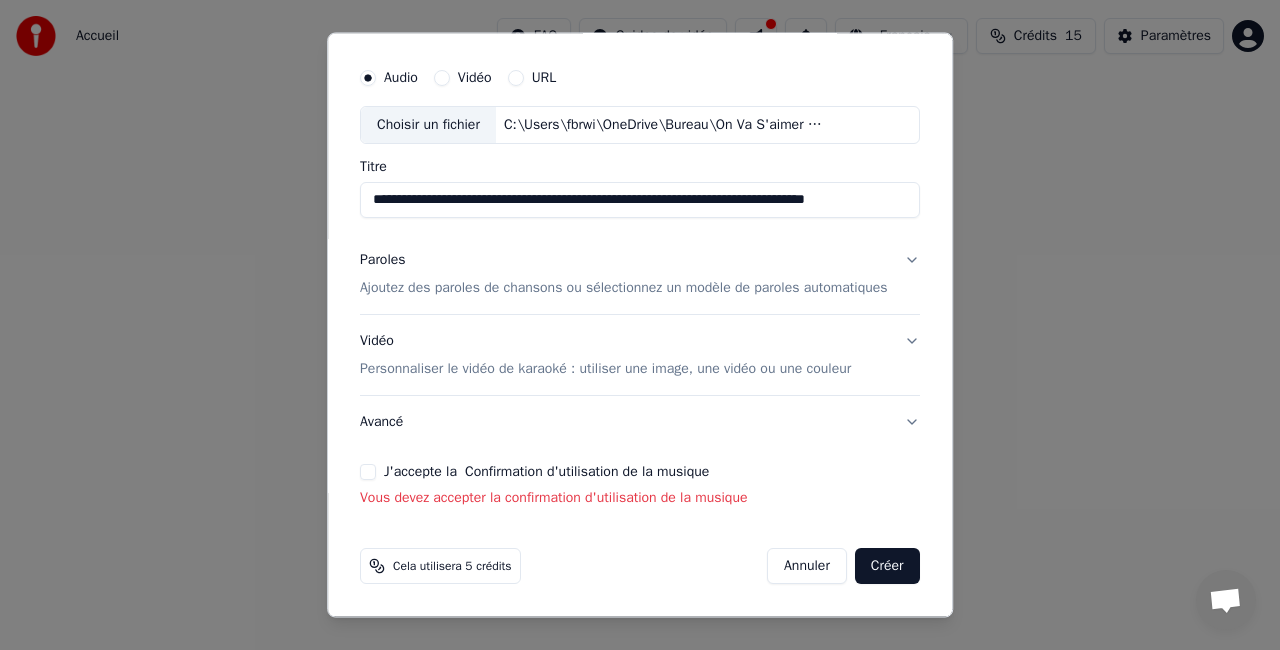 scroll, scrollTop: 0, scrollLeft: 0, axis: both 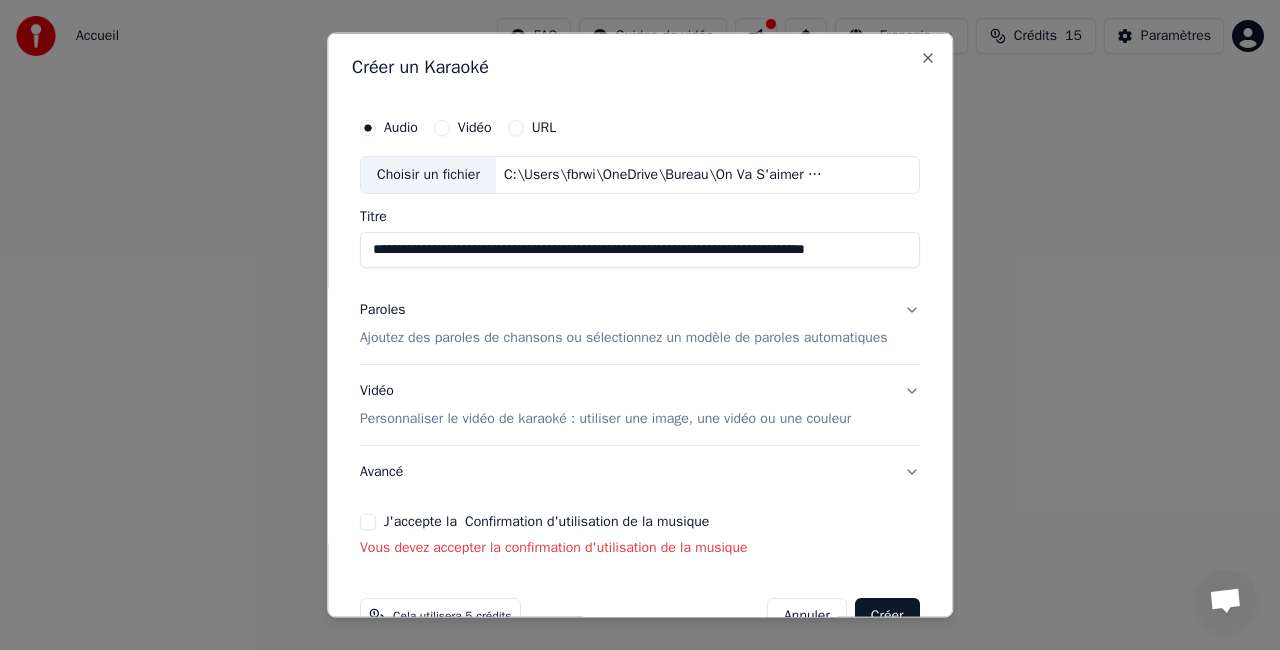 click on "Paroles Ajoutez des paroles de chansons ou sélectionnez un modèle de paroles automatiques" at bounding box center (640, 323) 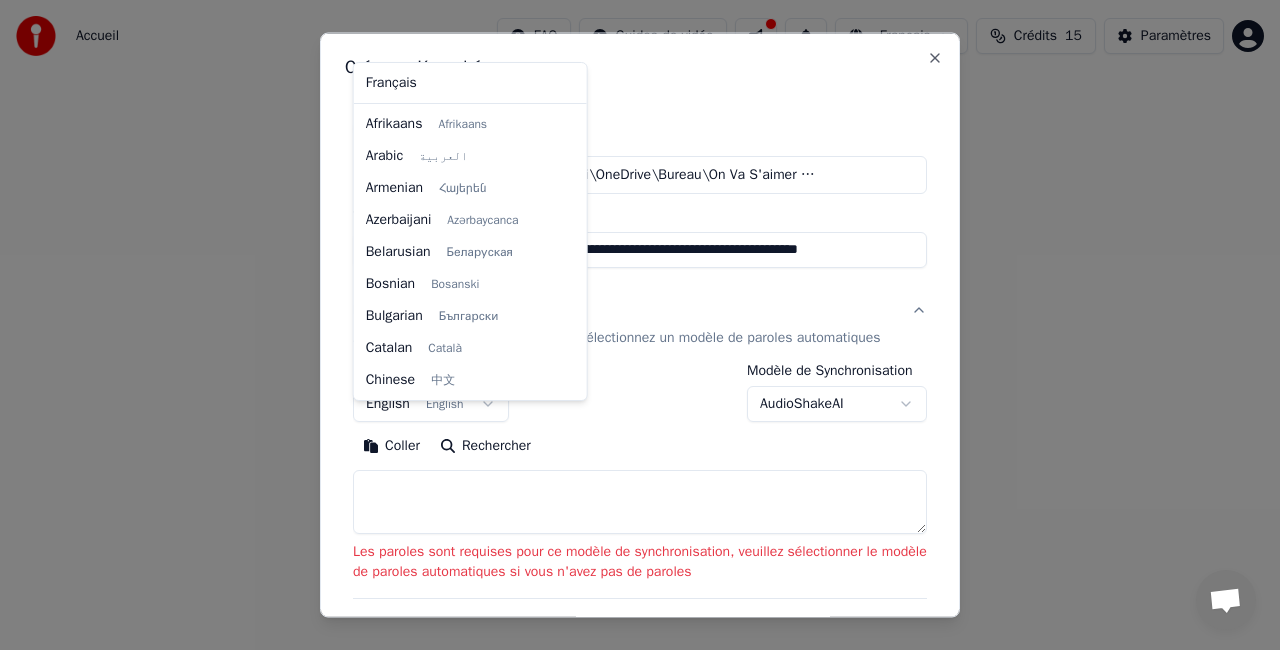 click on "**********" at bounding box center [640, 300] 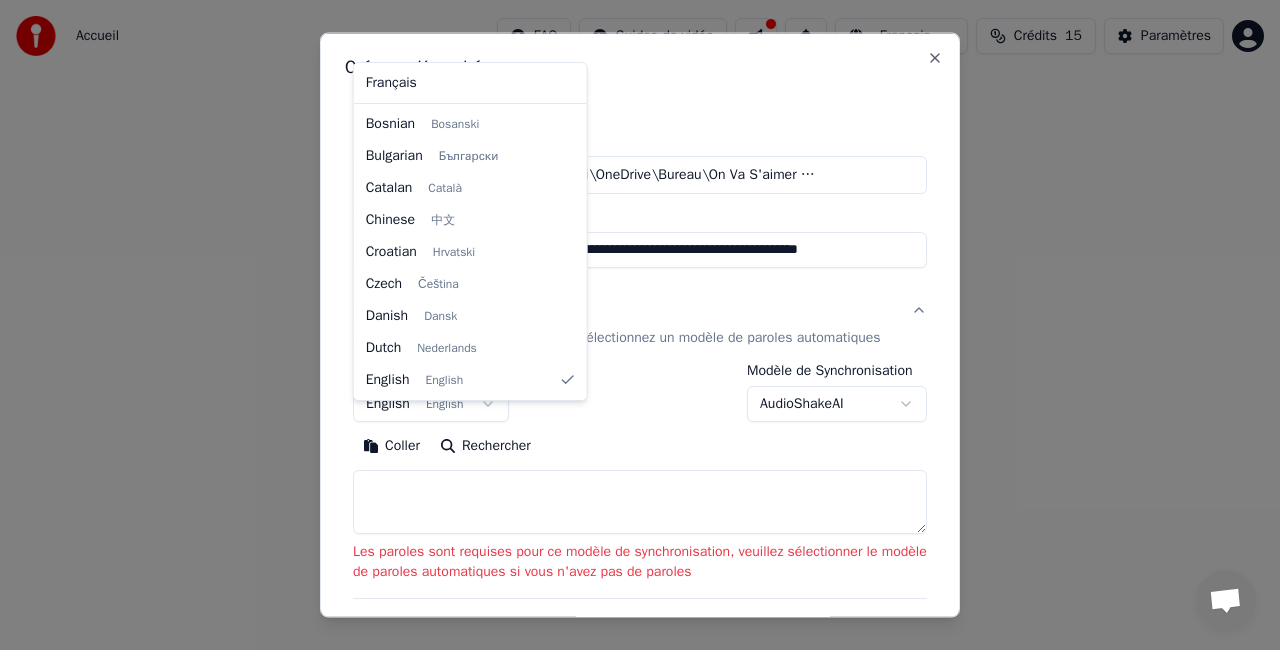 select on "**" 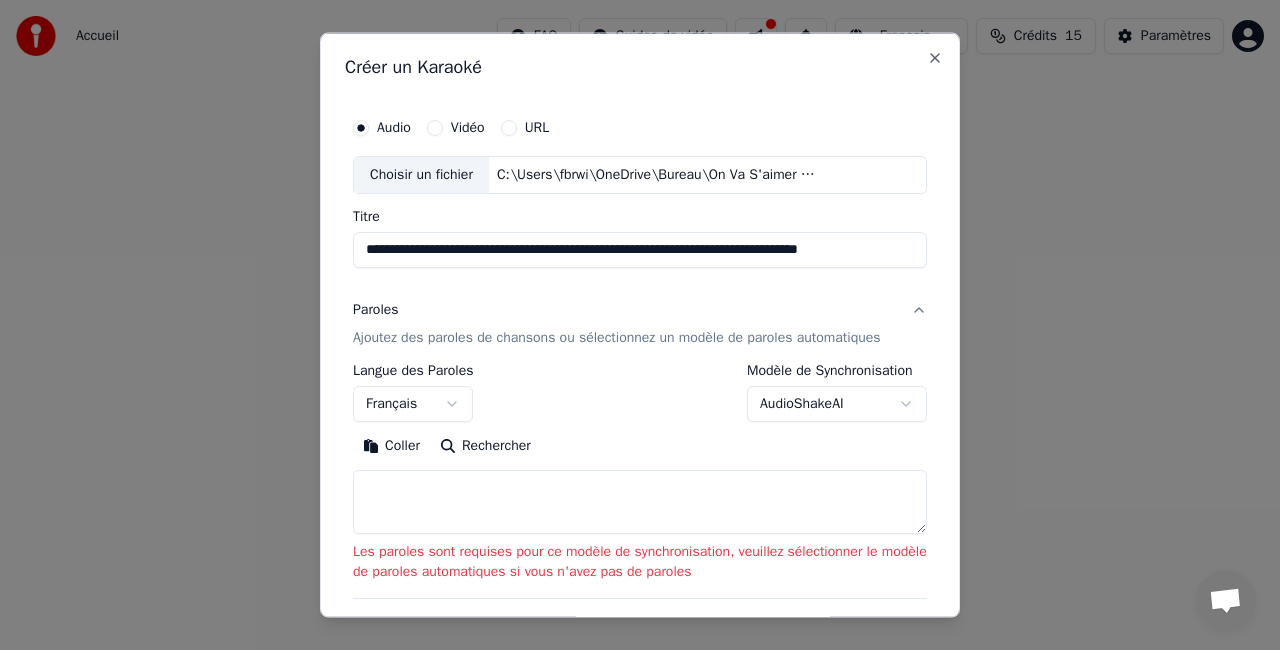click on "Ajoutez des paroles de chansons ou sélectionnez un modèle de paroles automatiques" at bounding box center (617, 337) 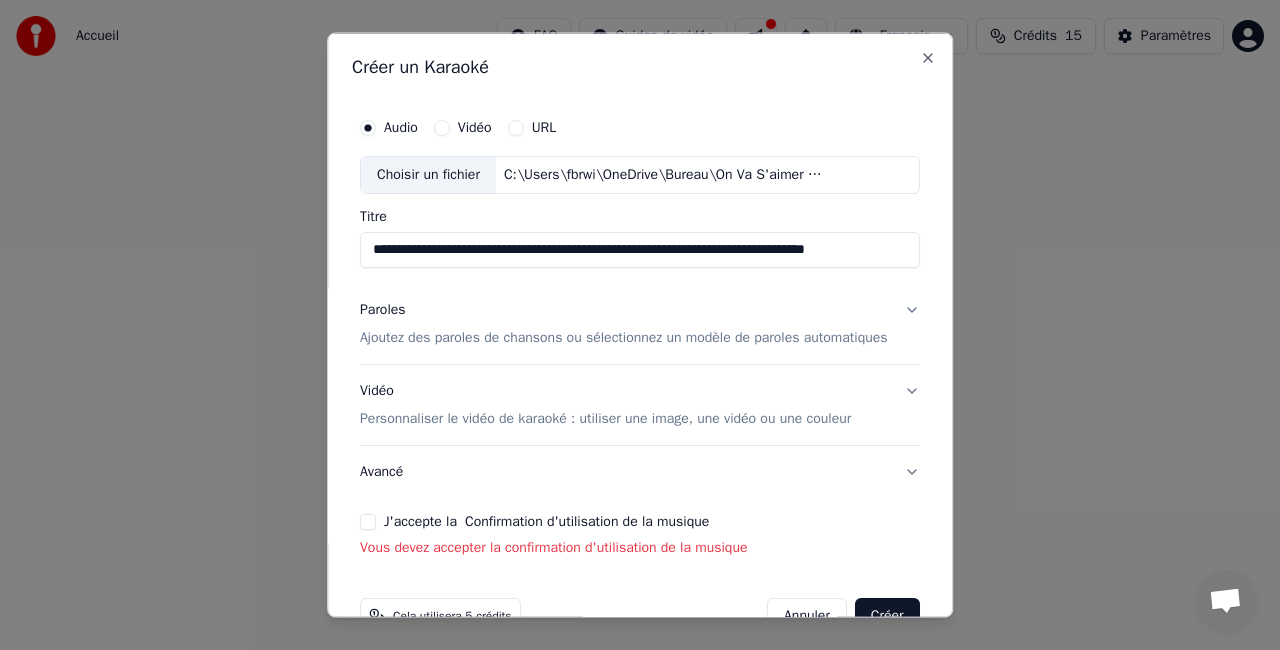 click on "Personnaliser le vidéo de karaoké : utiliser une image, une vidéo ou une couleur" at bounding box center [605, 418] 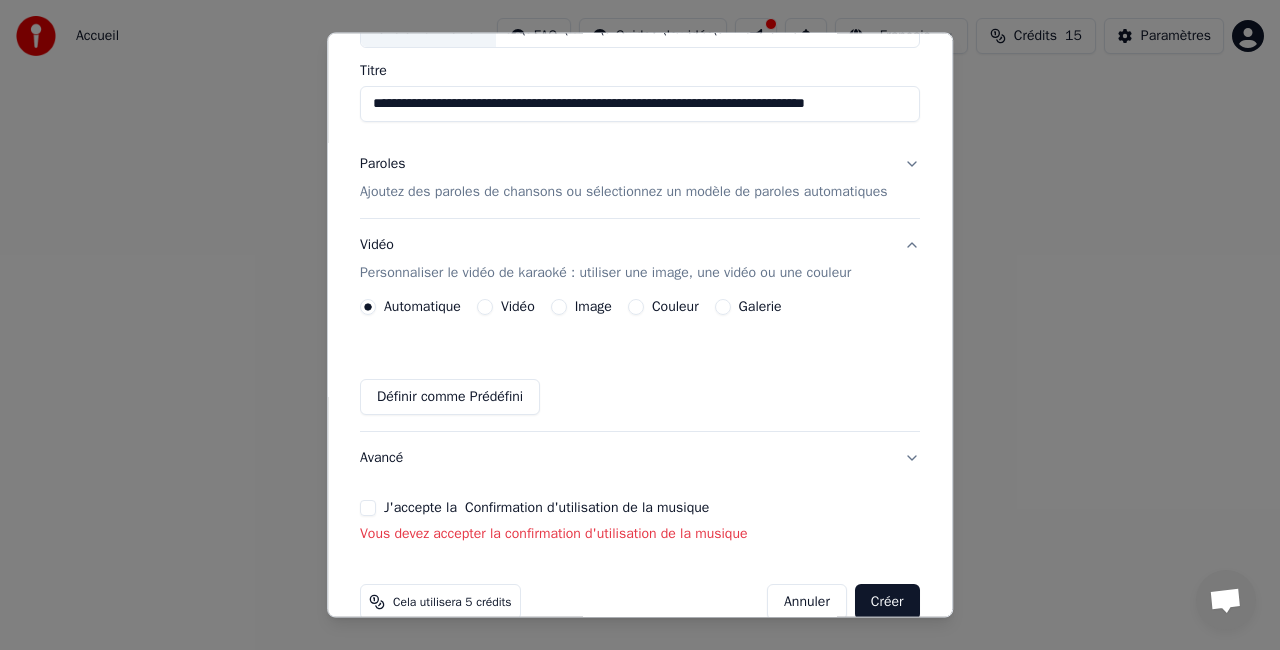 scroll, scrollTop: 168, scrollLeft: 0, axis: vertical 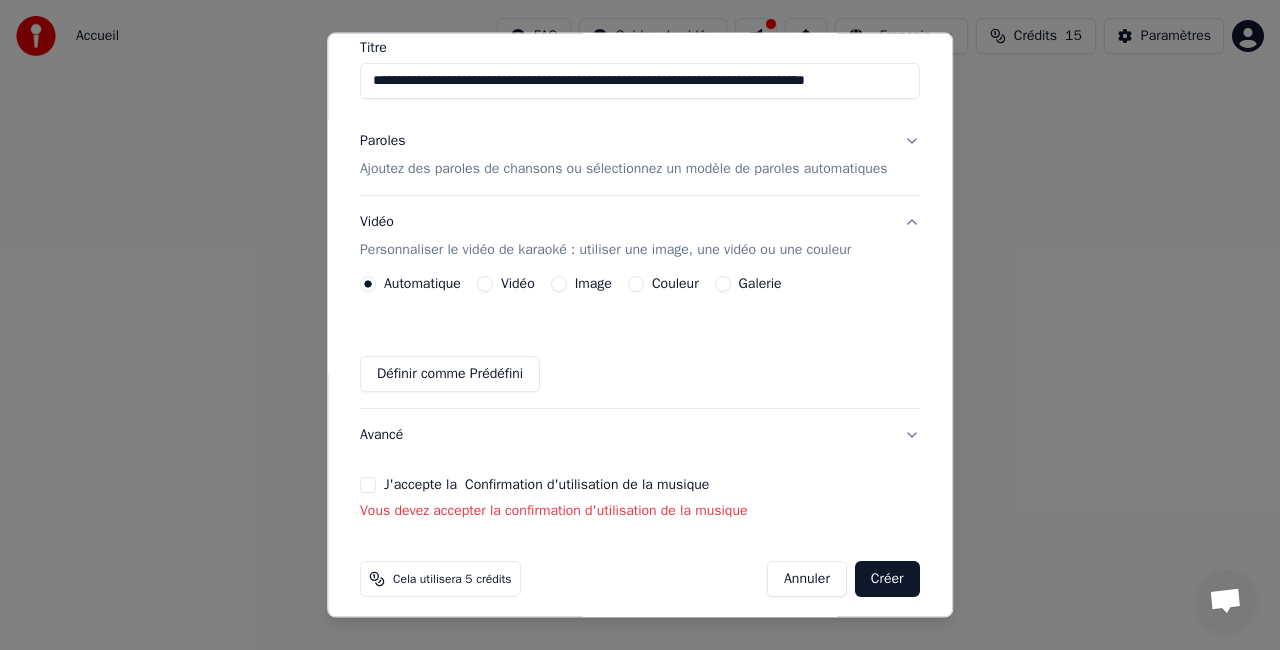 click on "J'accepte la   Confirmation d'utilisation de la musique" at bounding box center [368, 485] 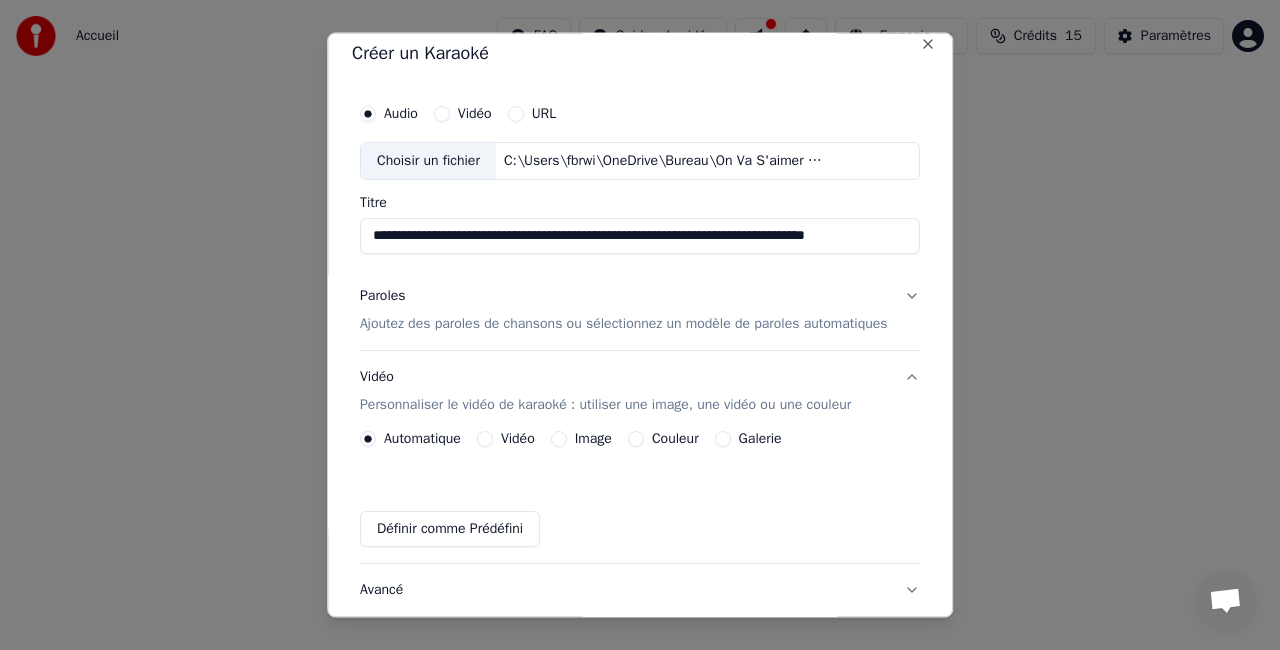 scroll, scrollTop: 0, scrollLeft: 0, axis: both 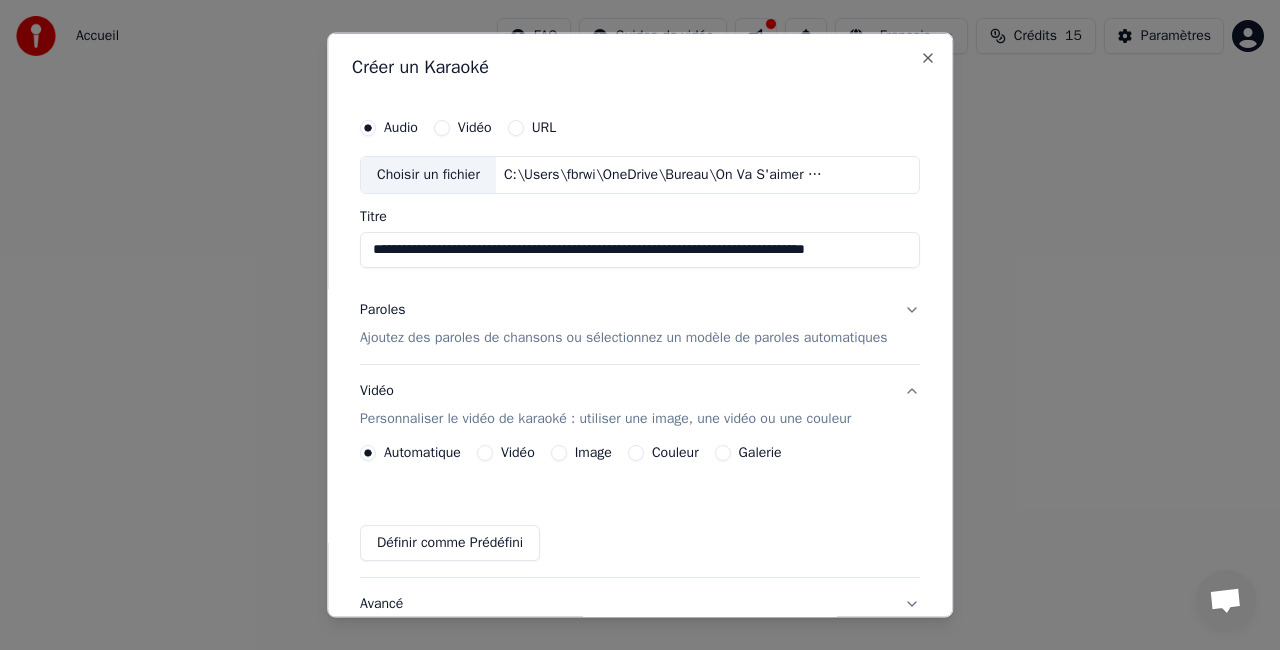 click on "Paroles Ajoutez des paroles de chansons ou sélectionnez un modèle de paroles automatiques" at bounding box center [640, 323] 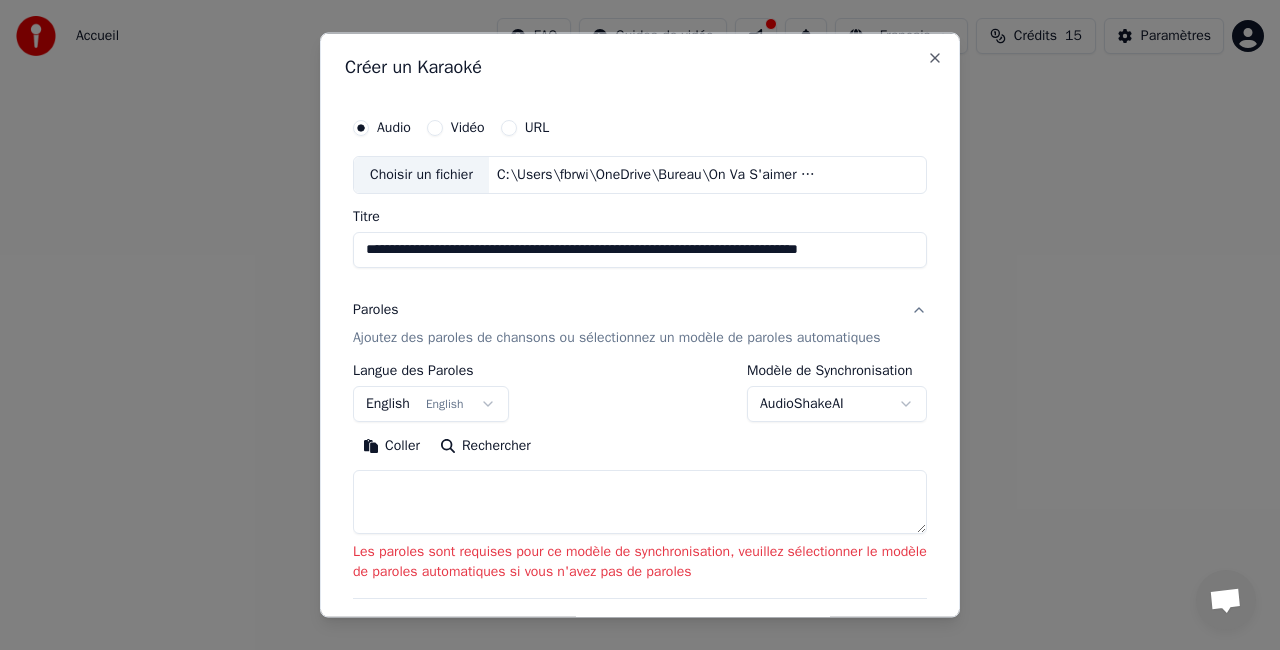 click on "Coller" at bounding box center (391, 445) 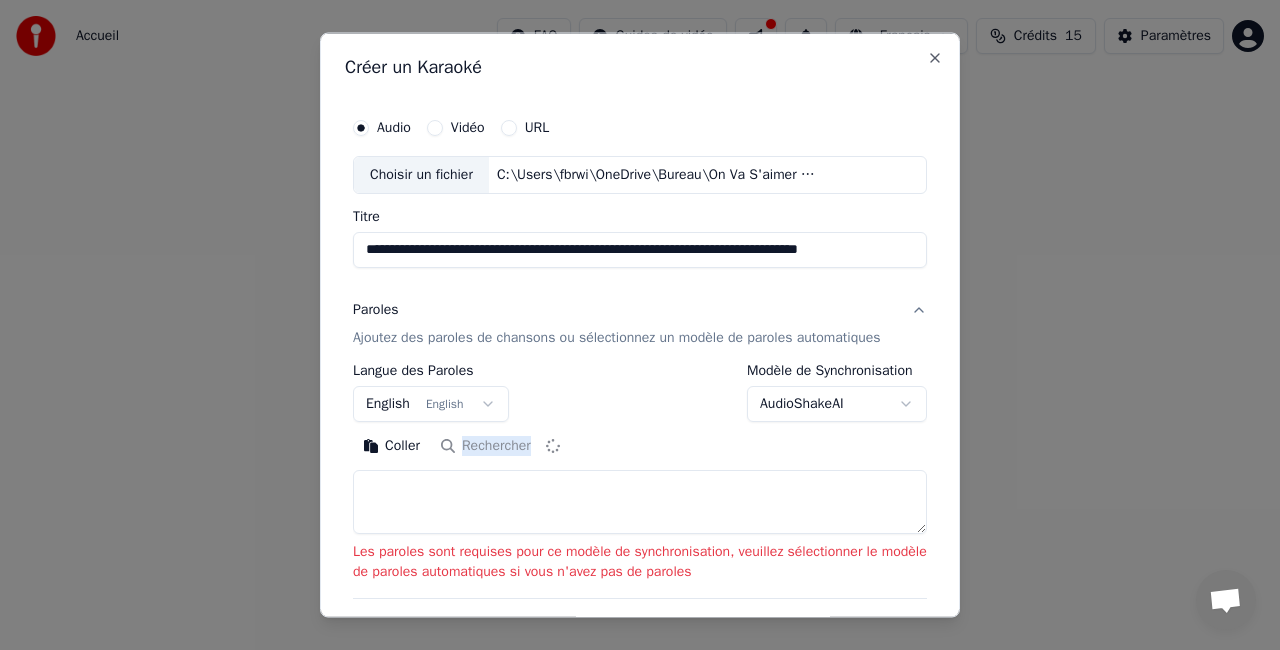 click on "Coller Rechercher" at bounding box center (640, 445) 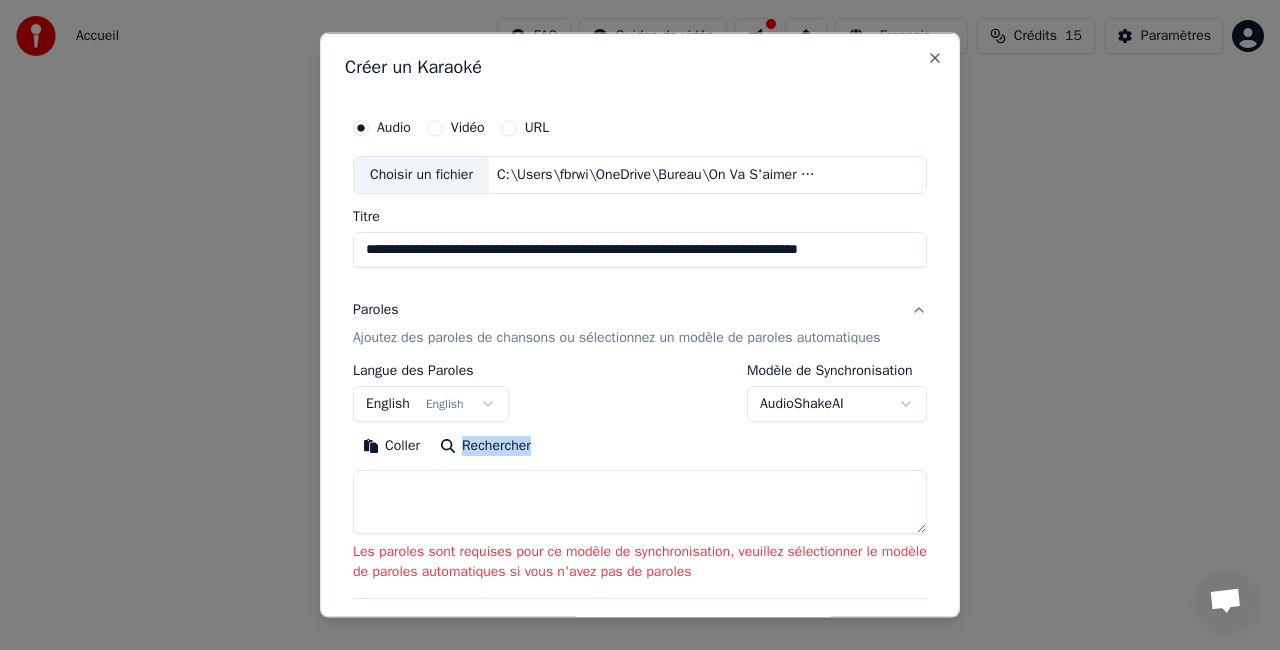 click on "Rechercher" at bounding box center [485, 445] 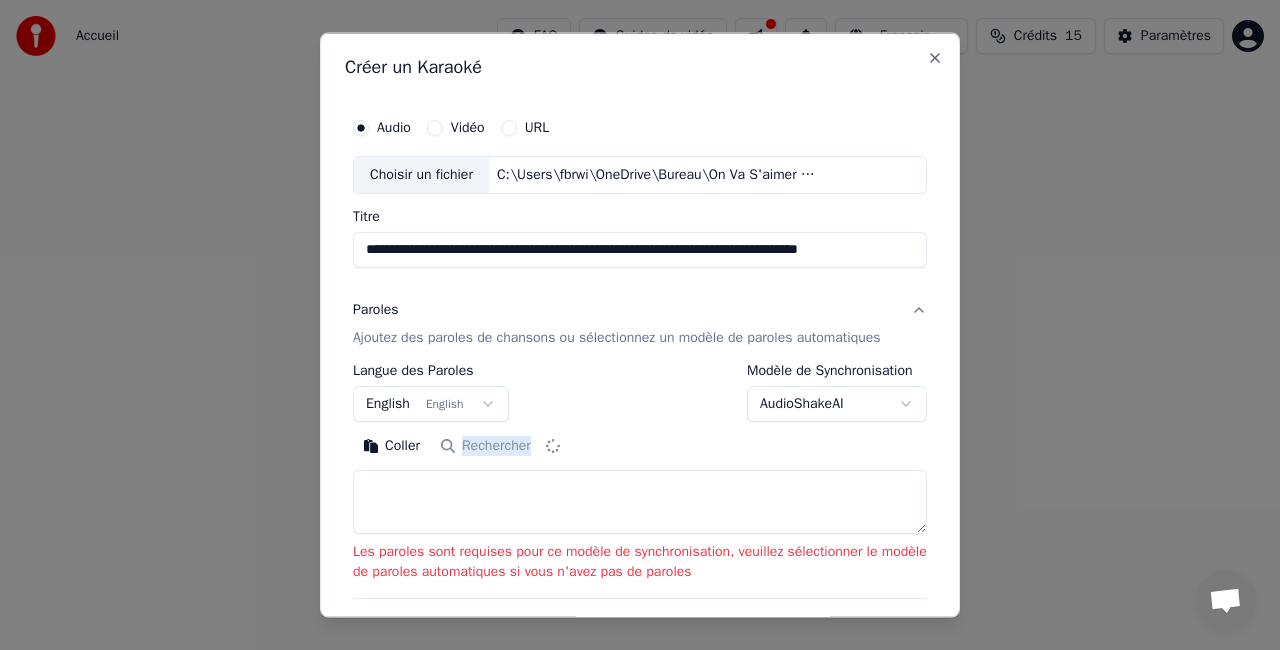 click on "Coller Rechercher" at bounding box center (640, 445) 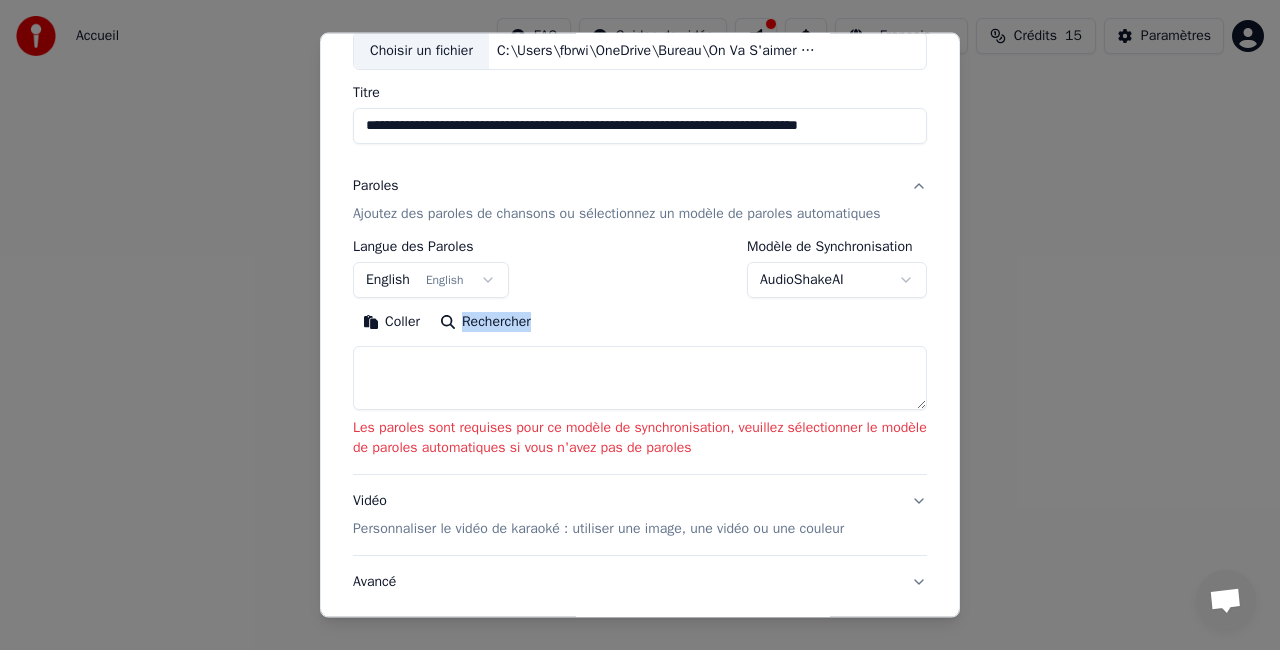 scroll, scrollTop: 125, scrollLeft: 0, axis: vertical 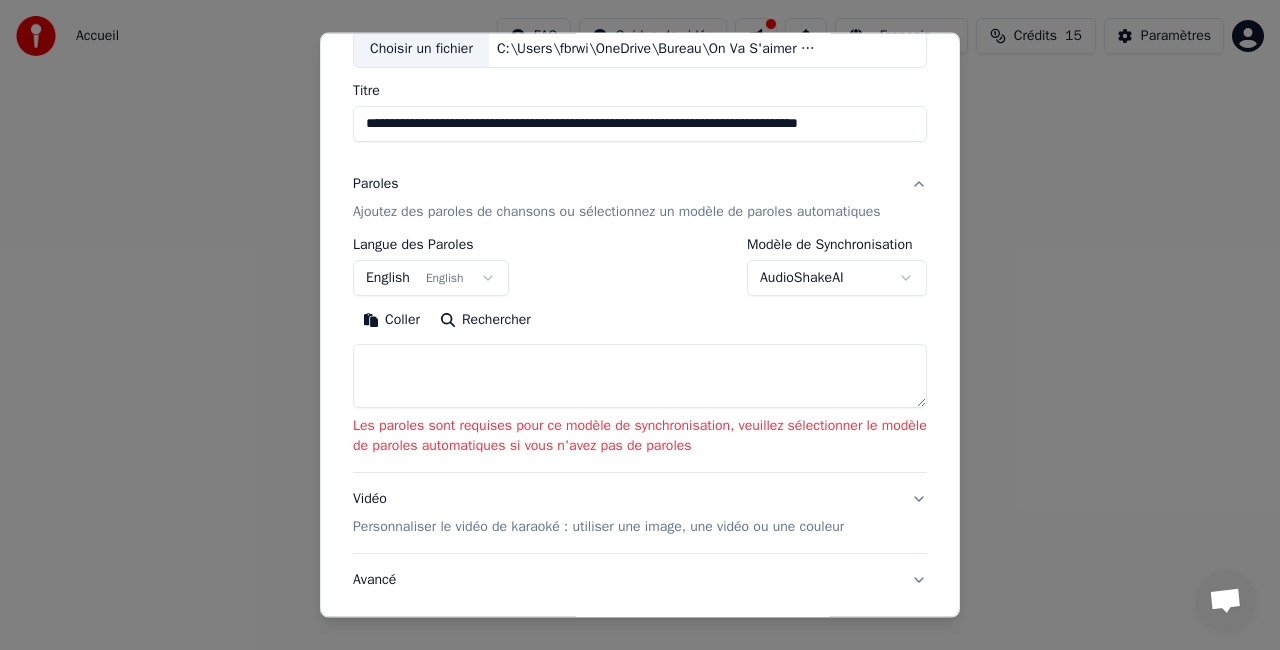 click at bounding box center [640, 376] 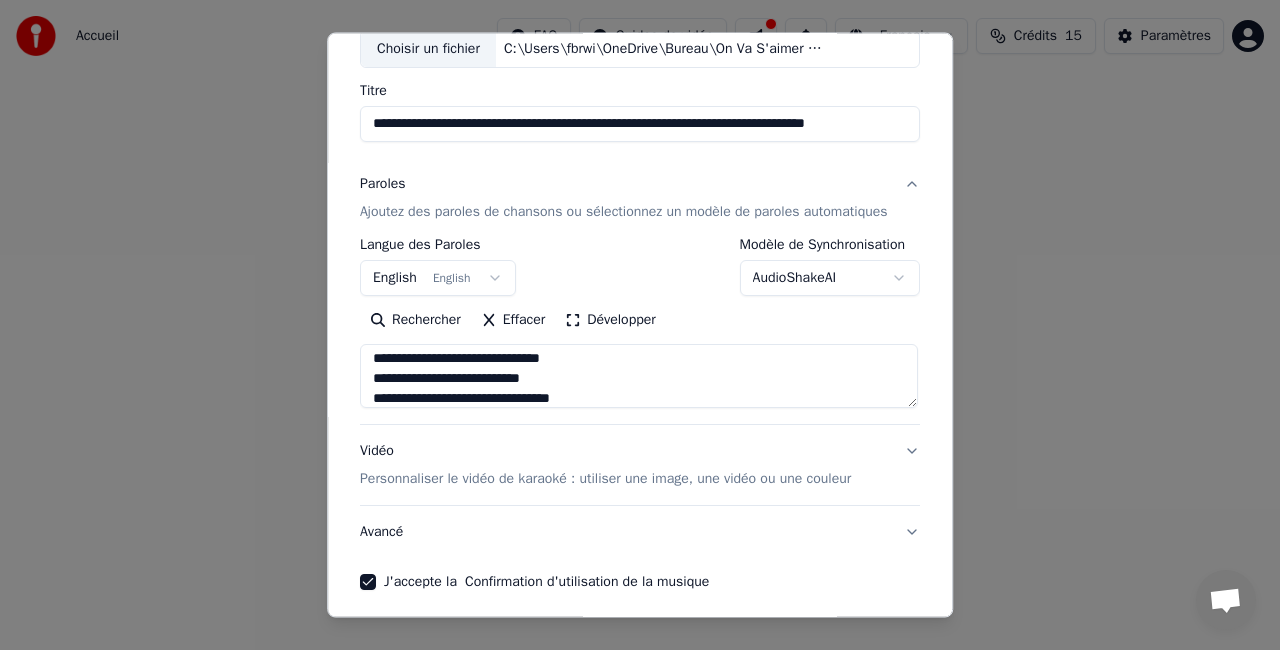 scroll, scrollTop: 44, scrollLeft: 0, axis: vertical 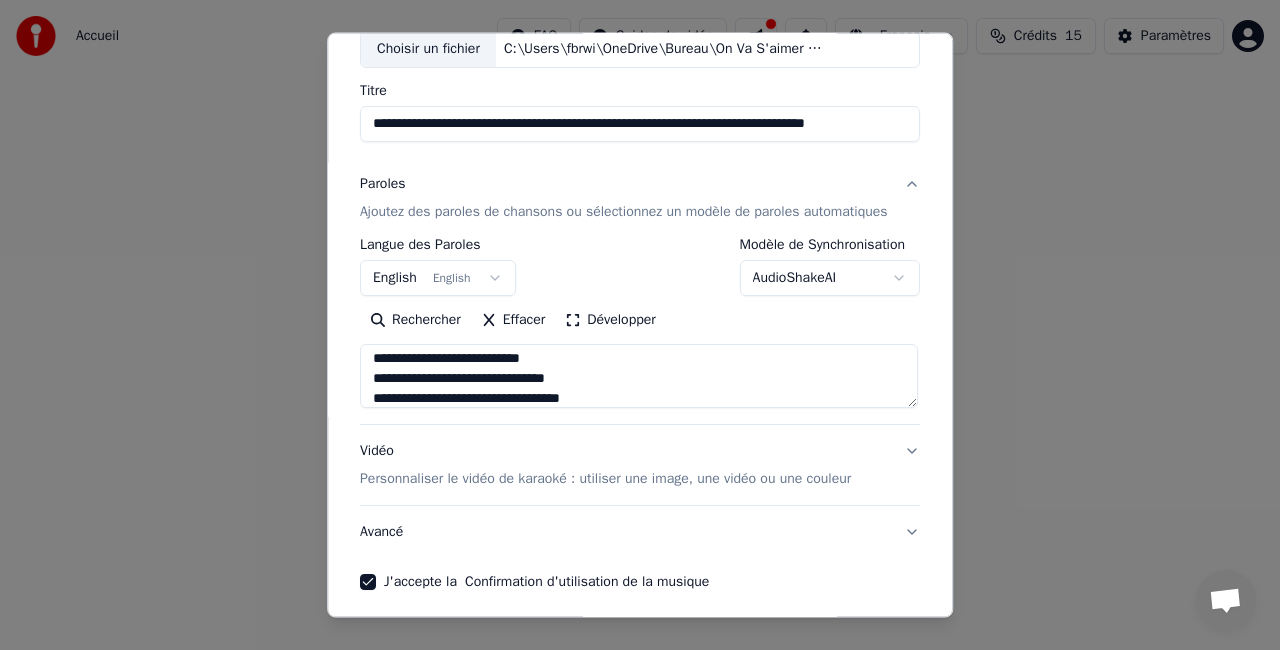 click on "**********" at bounding box center [639, 376] 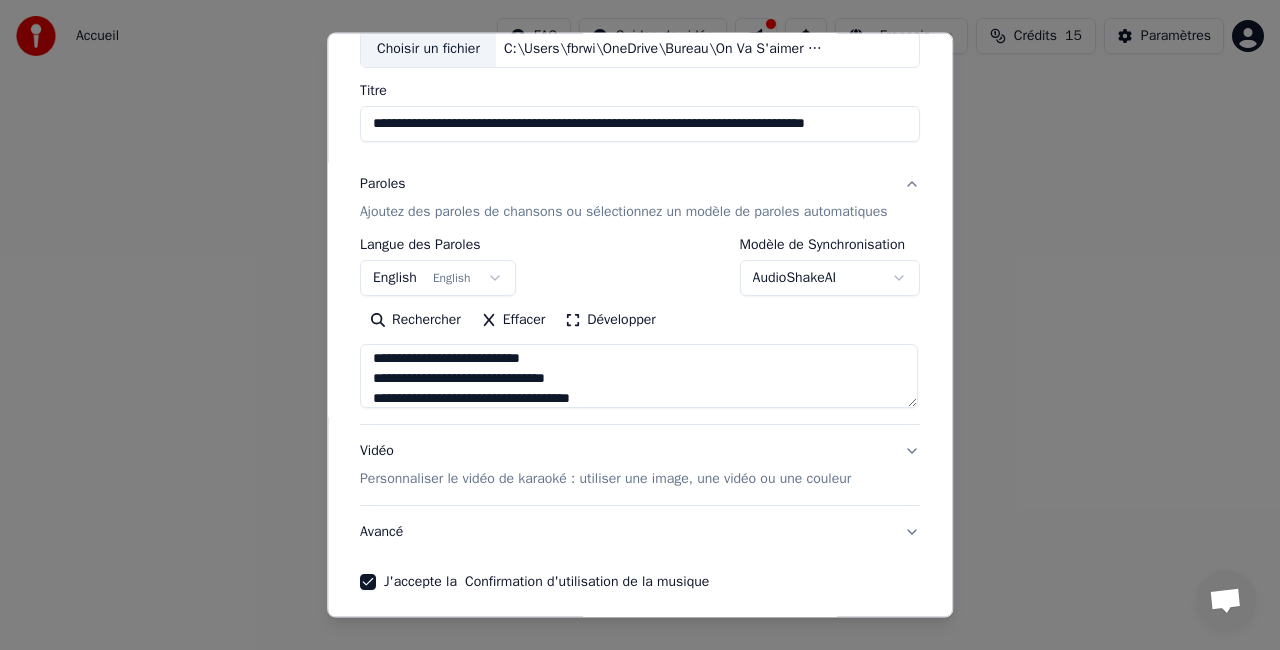 click on "**********" at bounding box center [639, 376] 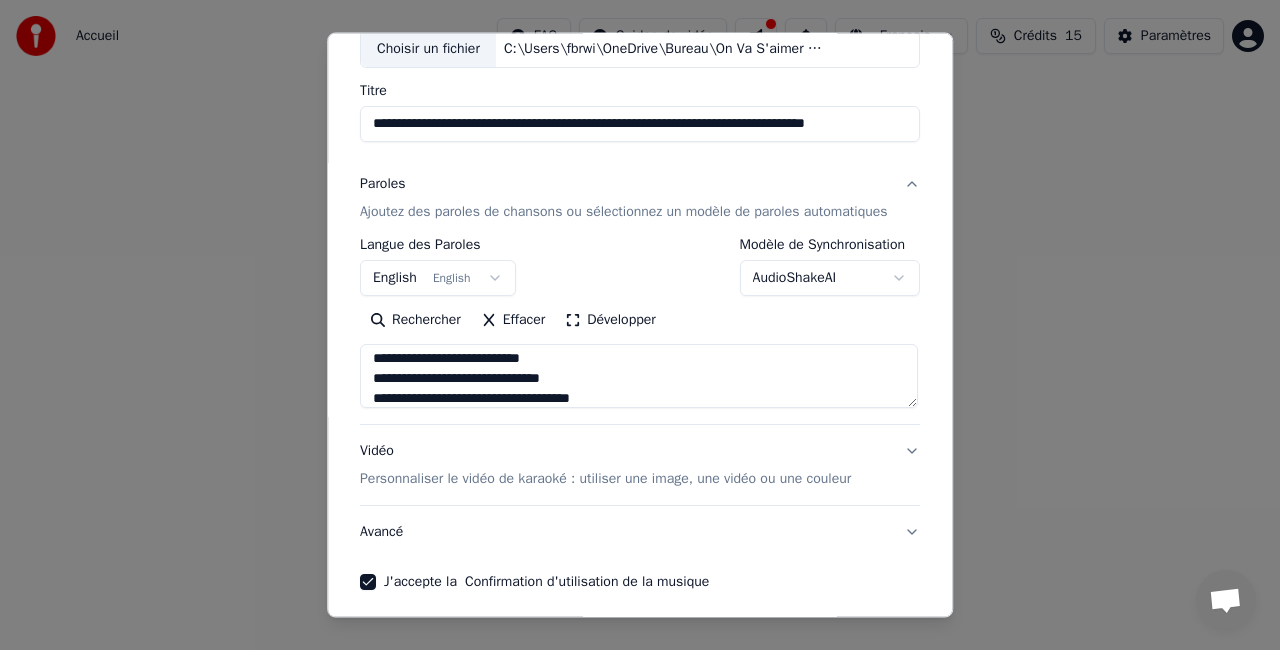 click on "**********" at bounding box center (639, 376) 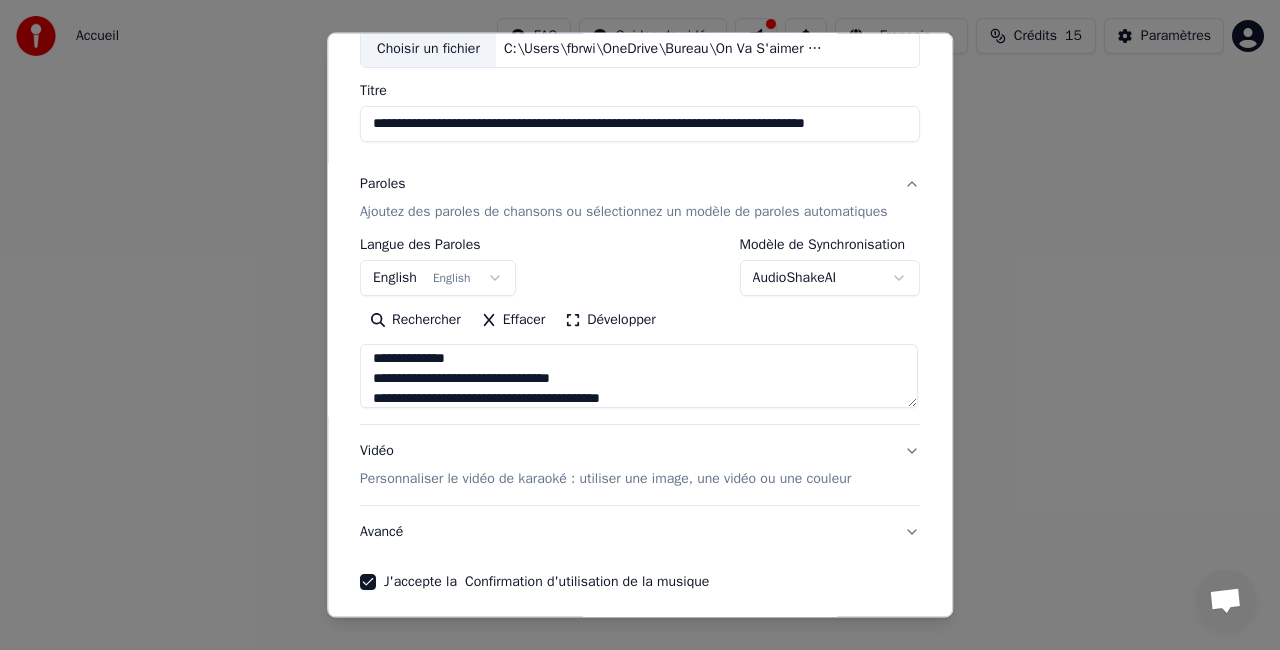 scroll, scrollTop: 224, scrollLeft: 0, axis: vertical 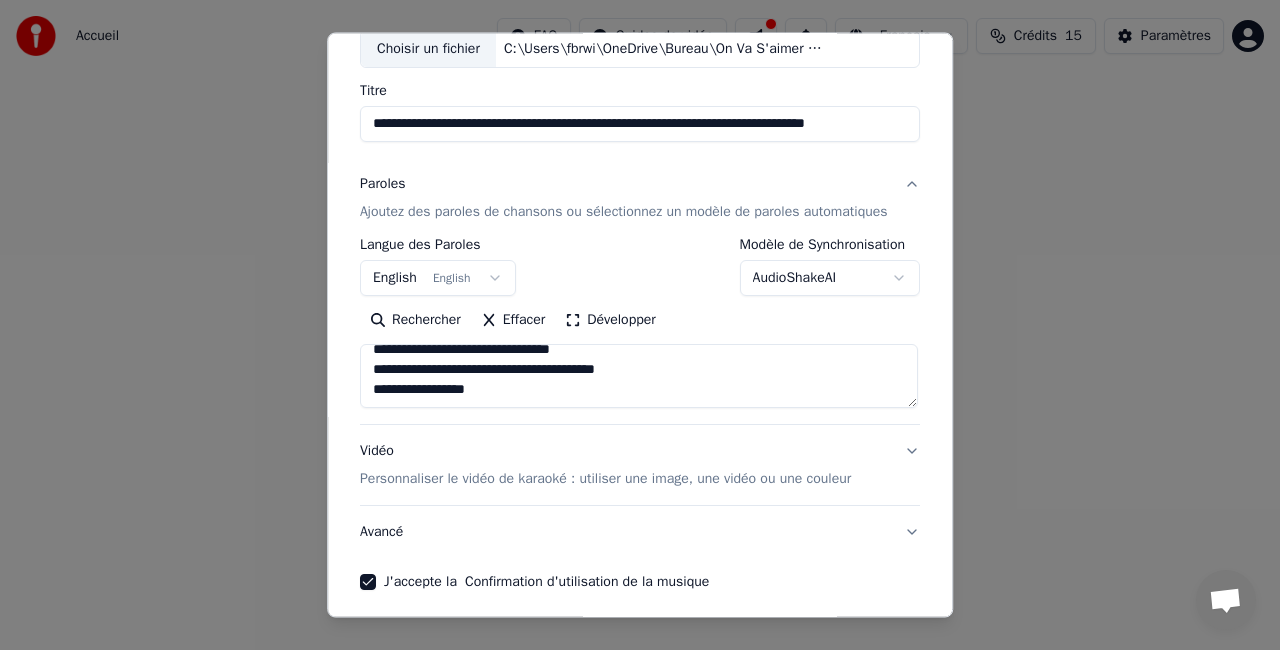 click on "**********" at bounding box center [639, 376] 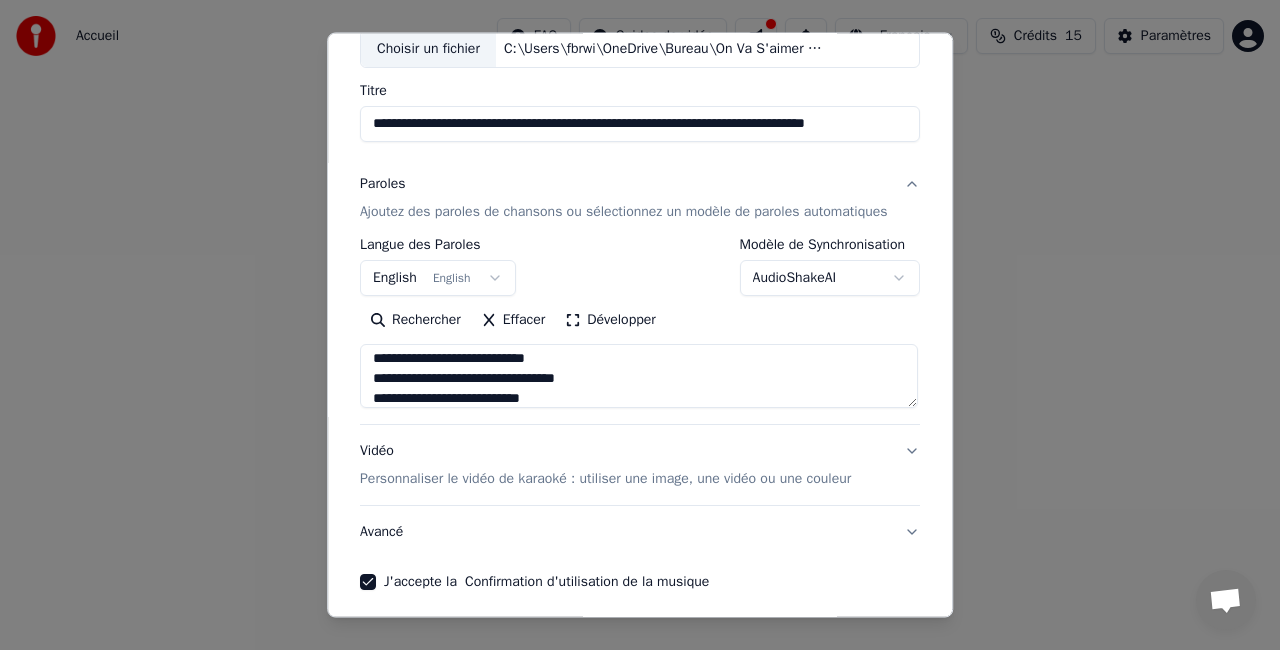 scroll, scrollTop: 344, scrollLeft: 0, axis: vertical 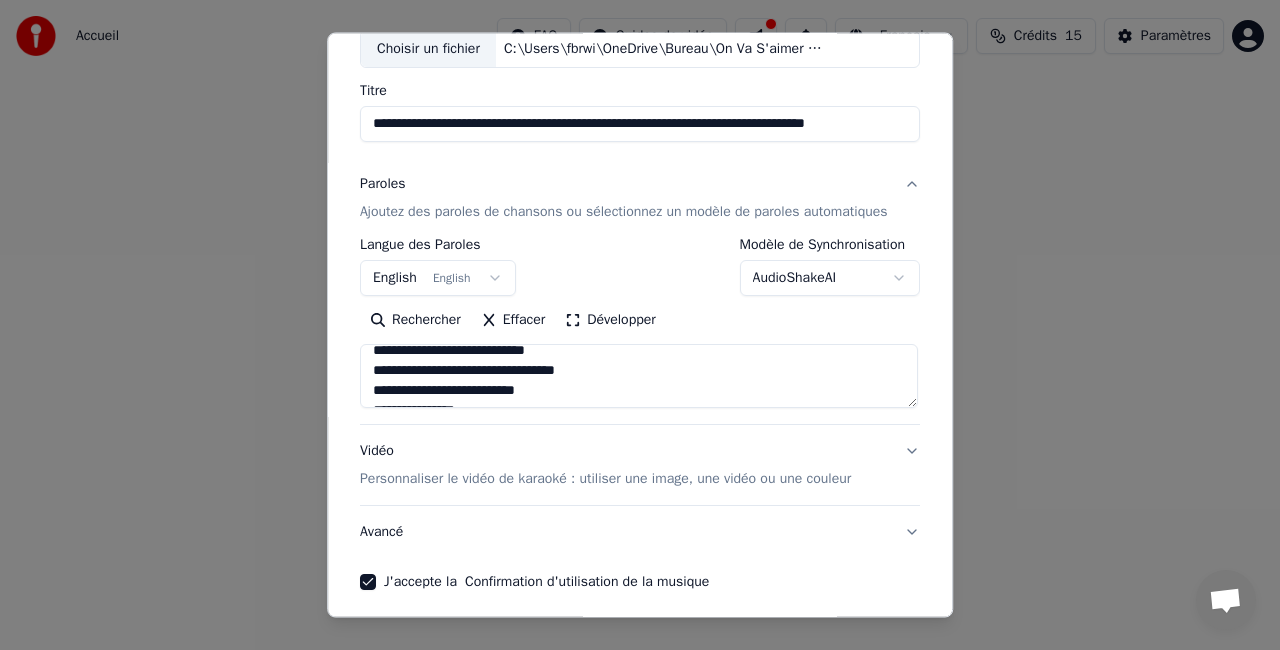 click on "**********" at bounding box center (639, 376) 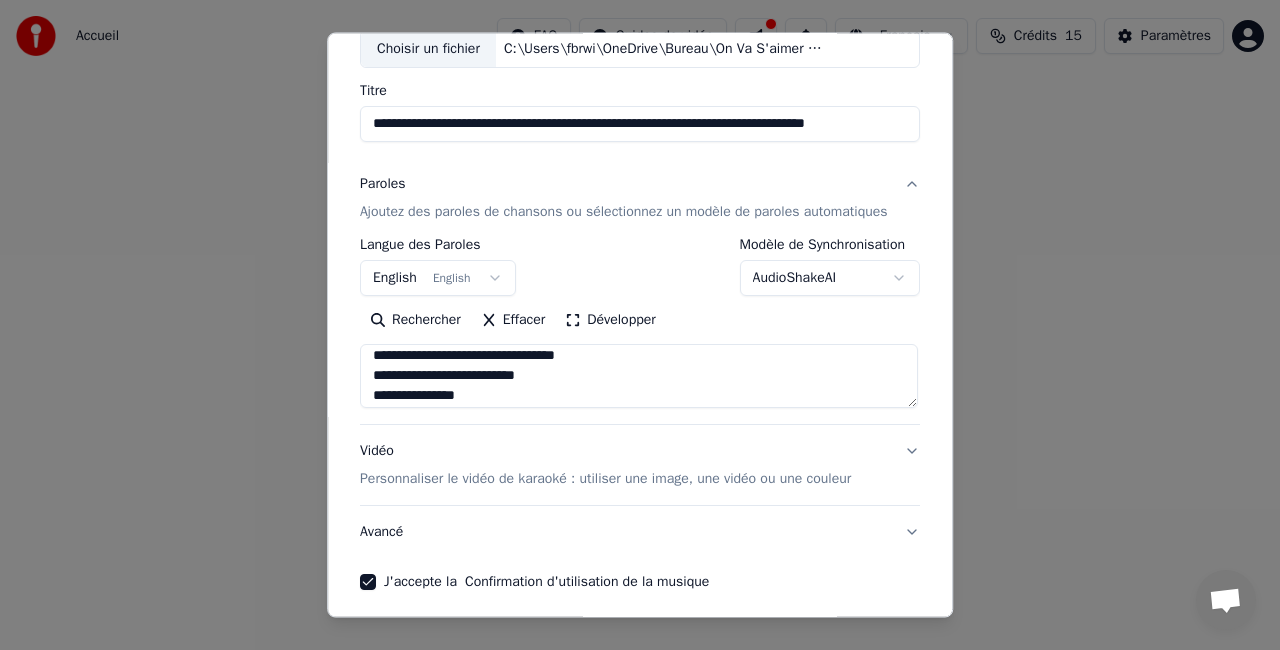 scroll, scrollTop: 353, scrollLeft: 0, axis: vertical 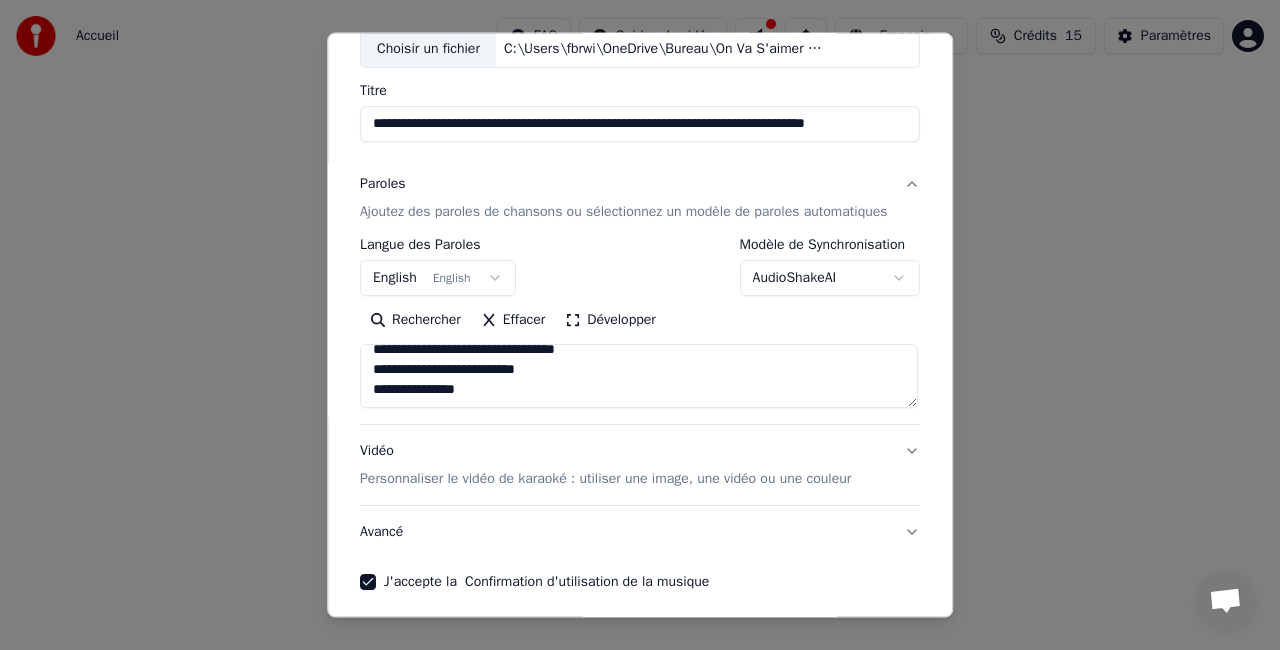 click on "**********" at bounding box center [639, 376] 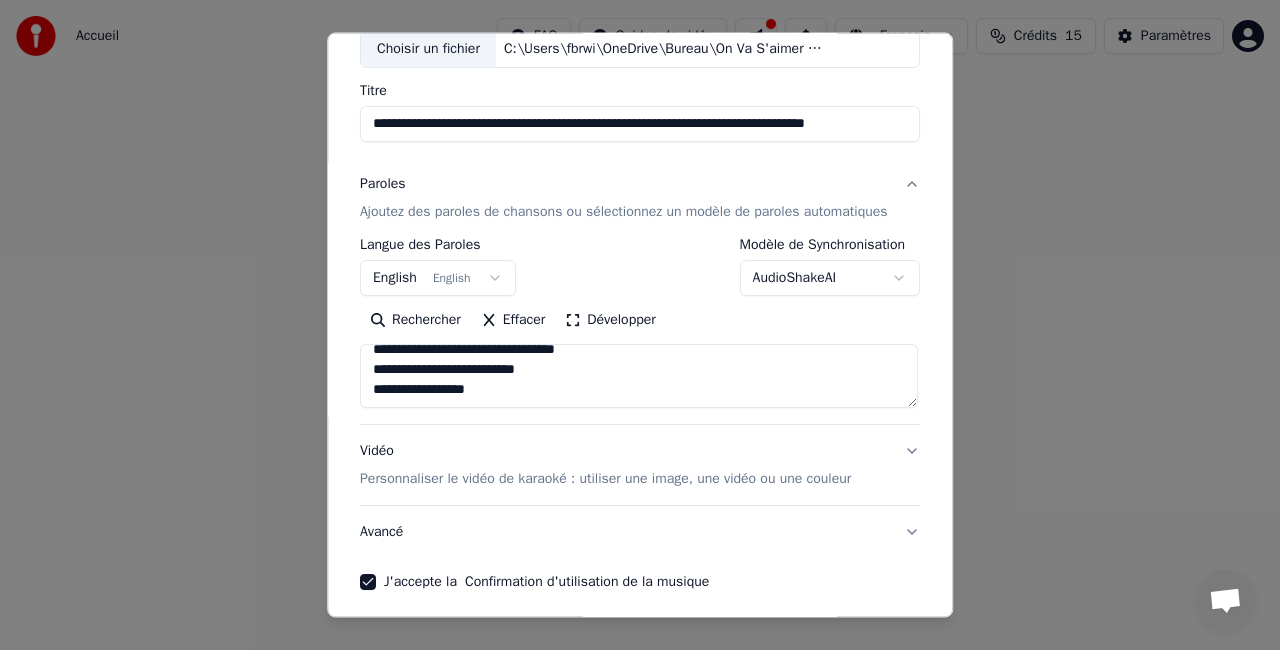 drag, startPoint x: 472, startPoint y: 406, endPoint x: 458, endPoint y: 403, distance: 14.3178215 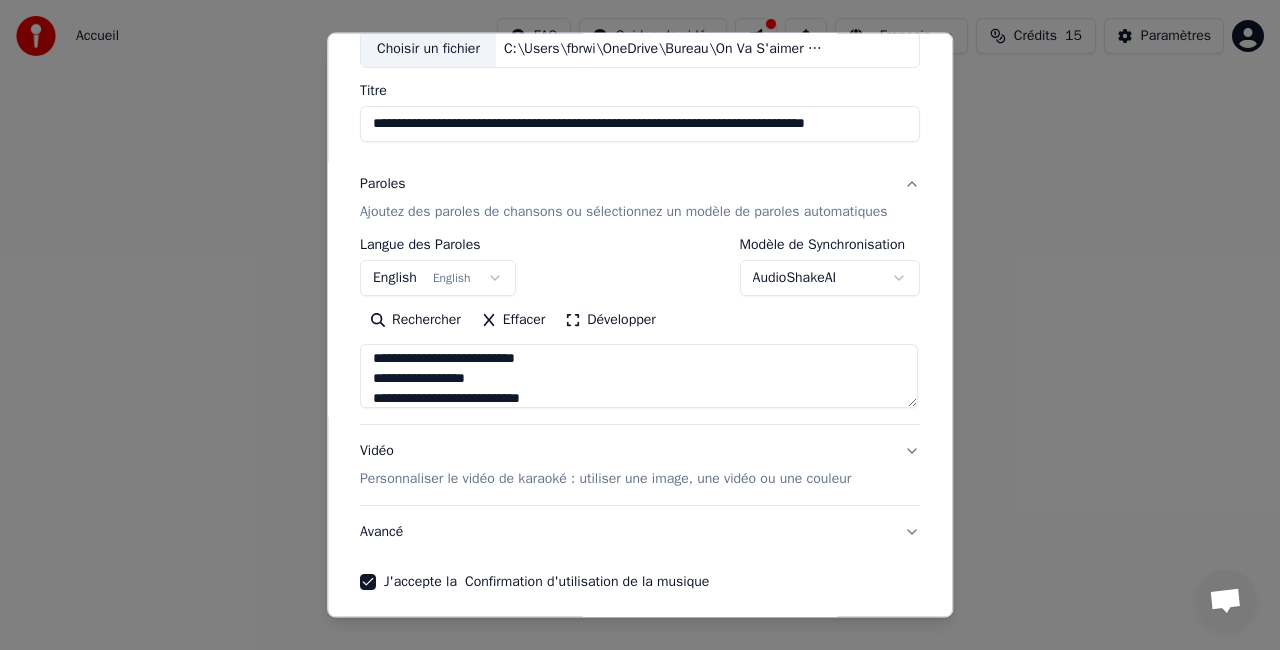 scroll, scrollTop: 384, scrollLeft: 0, axis: vertical 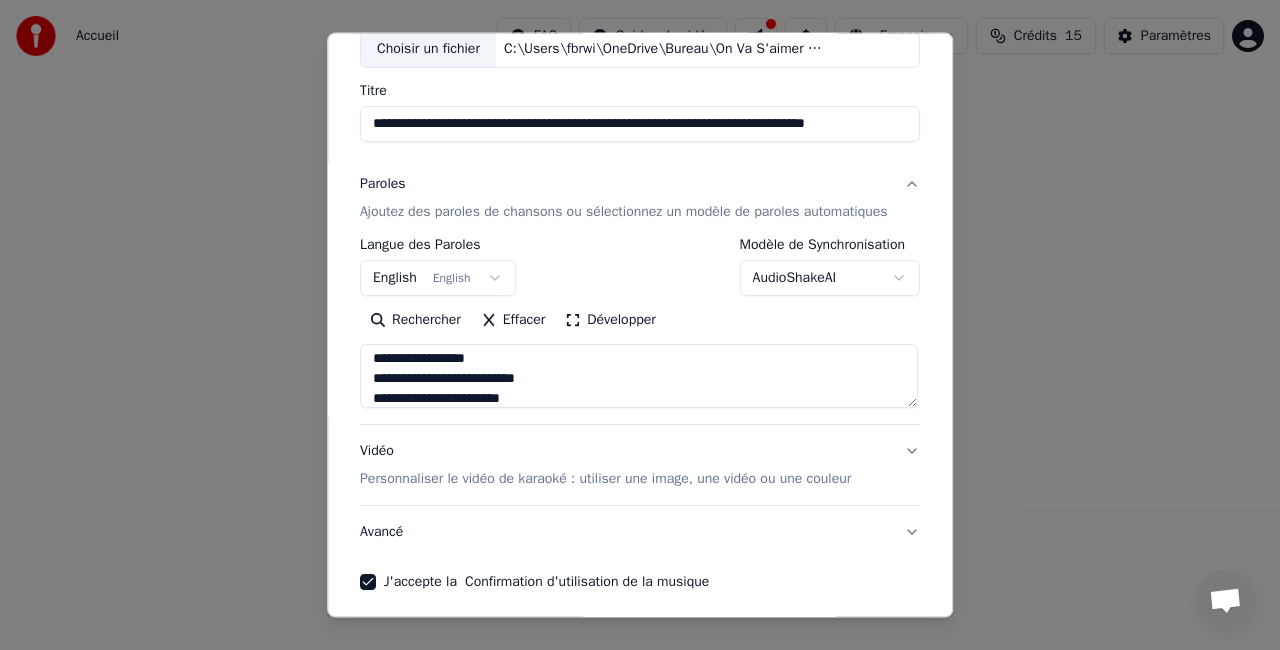 click on "**********" at bounding box center [639, 376] 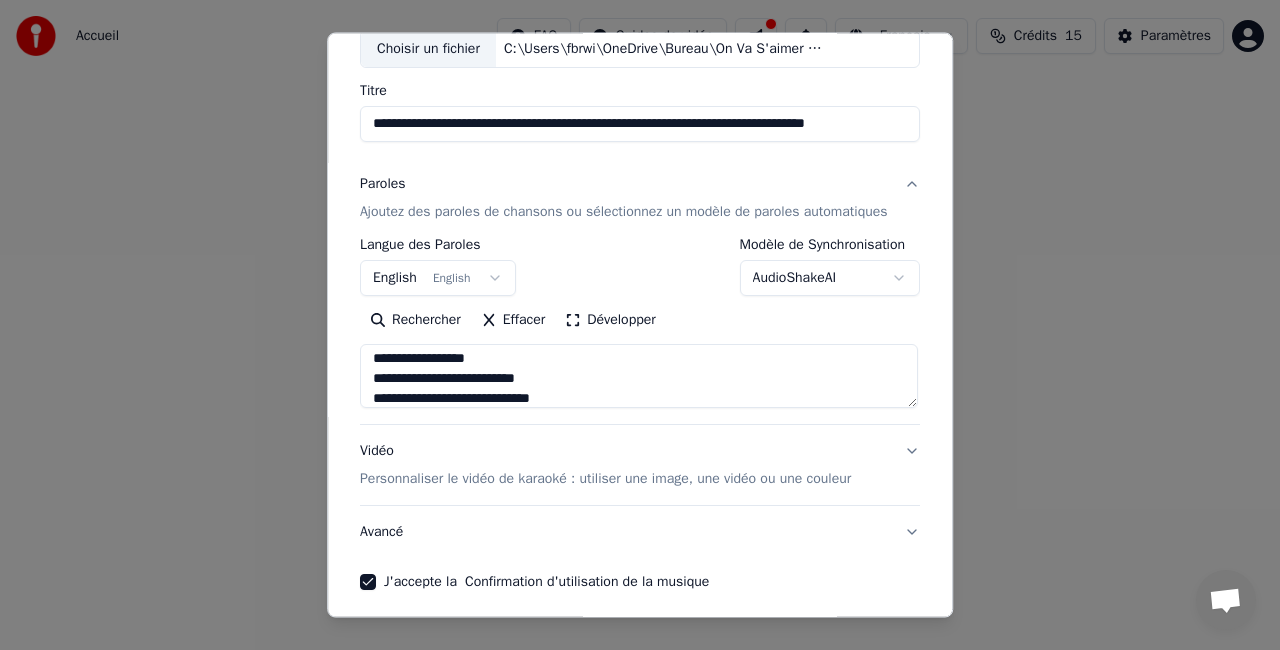 click on "**********" at bounding box center (639, 376) 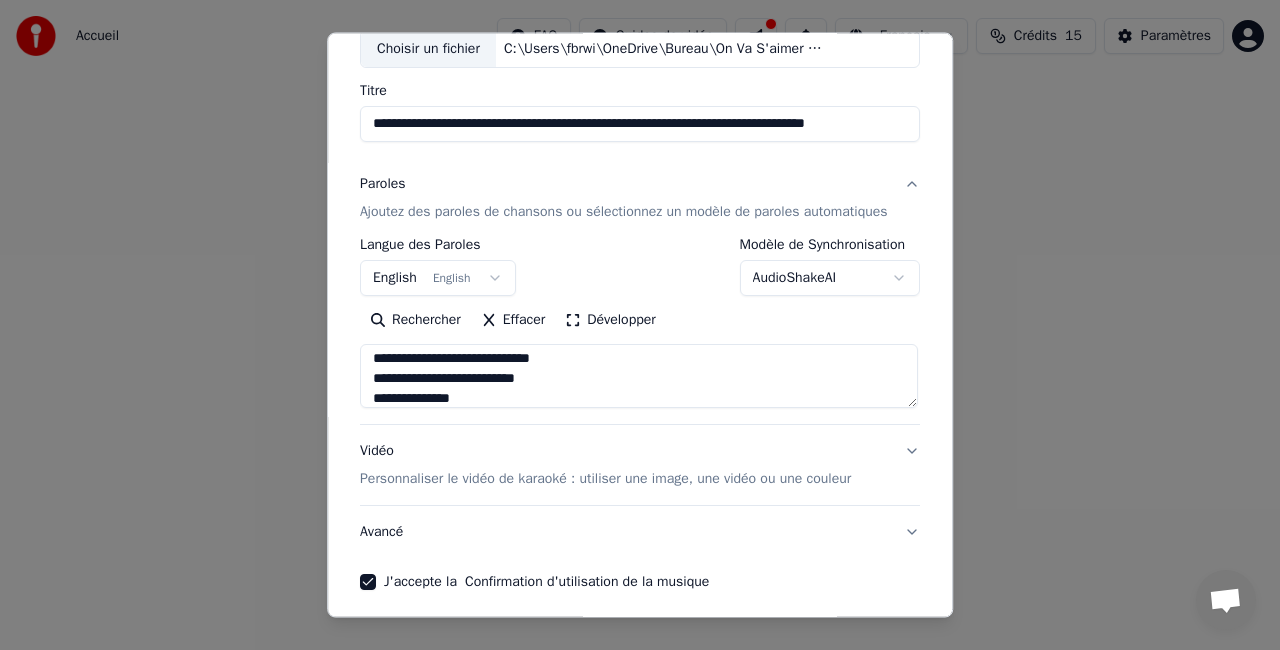 scroll, scrollTop: 444, scrollLeft: 0, axis: vertical 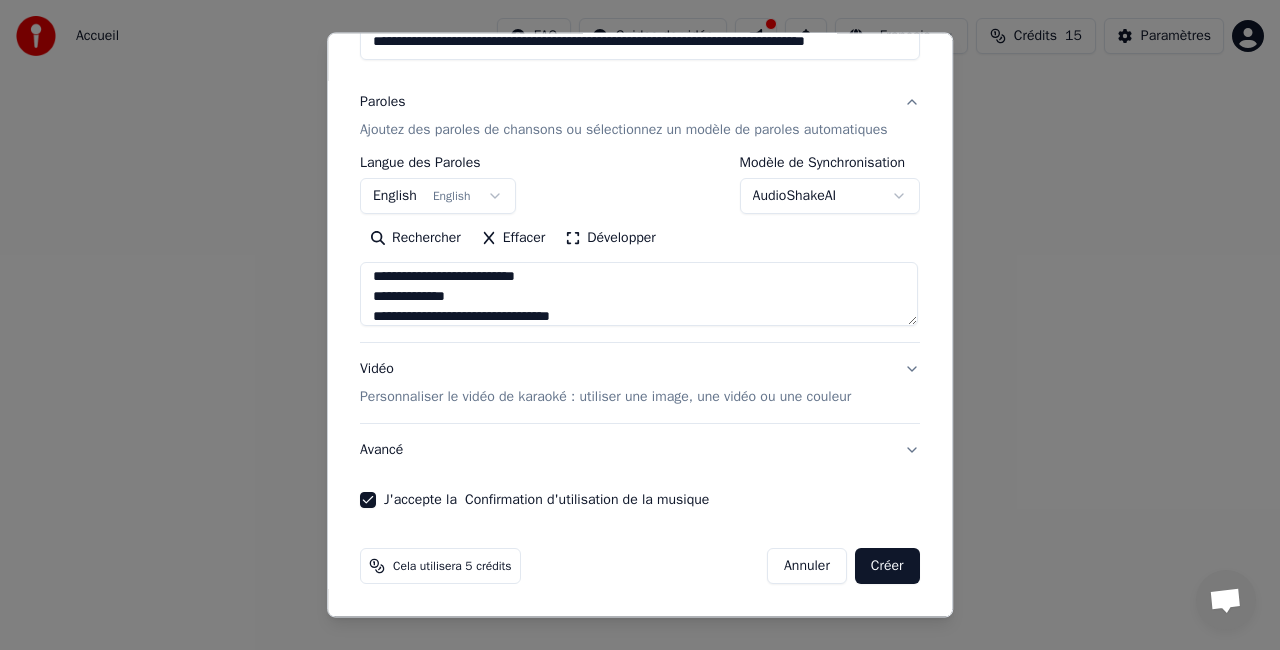 type on "**********" 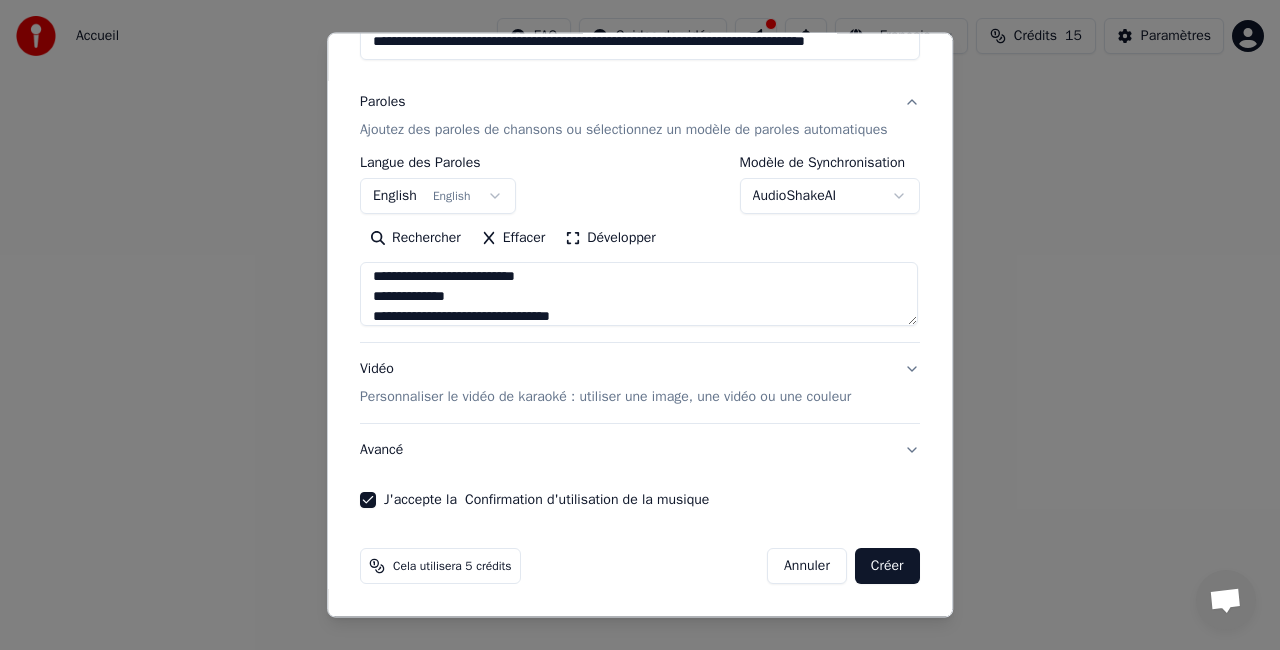 click on "Créer" at bounding box center (887, 566) 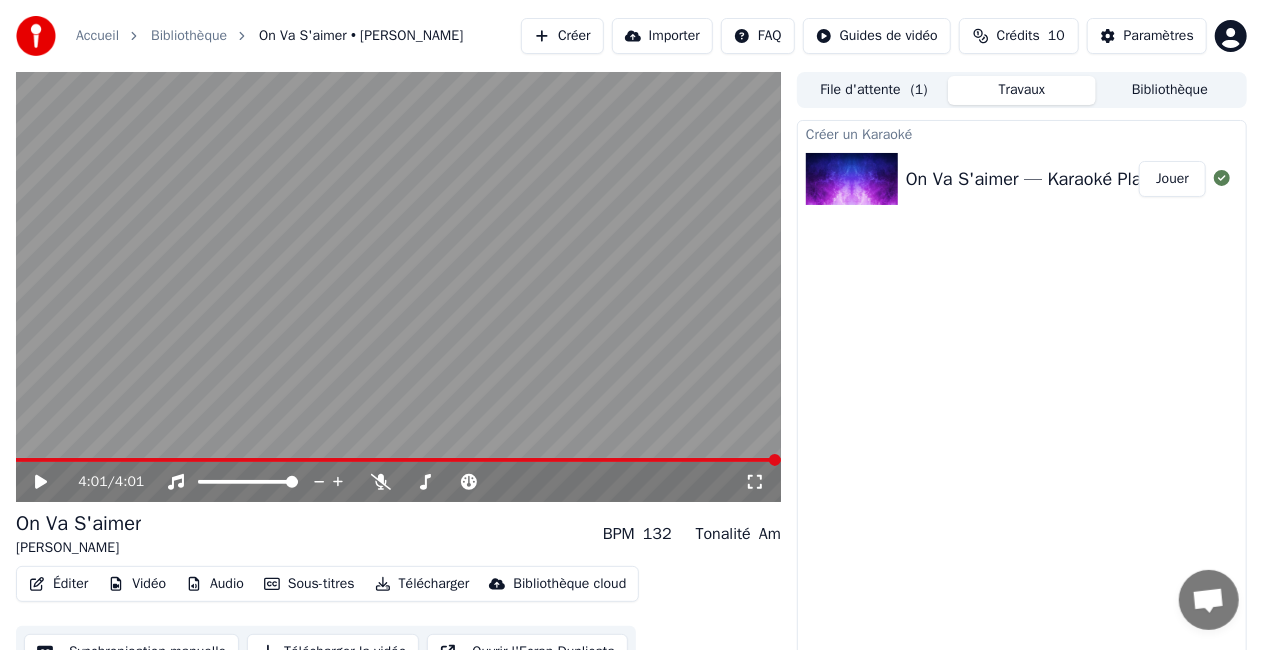 click 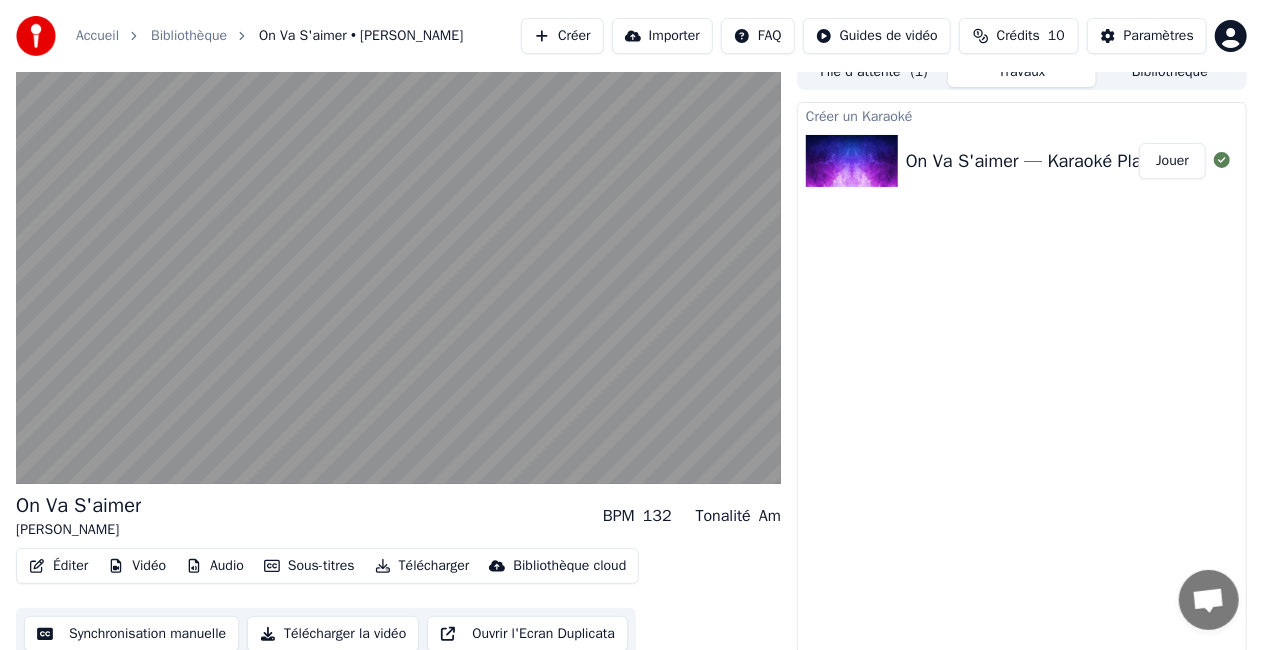 scroll, scrollTop: 28, scrollLeft: 0, axis: vertical 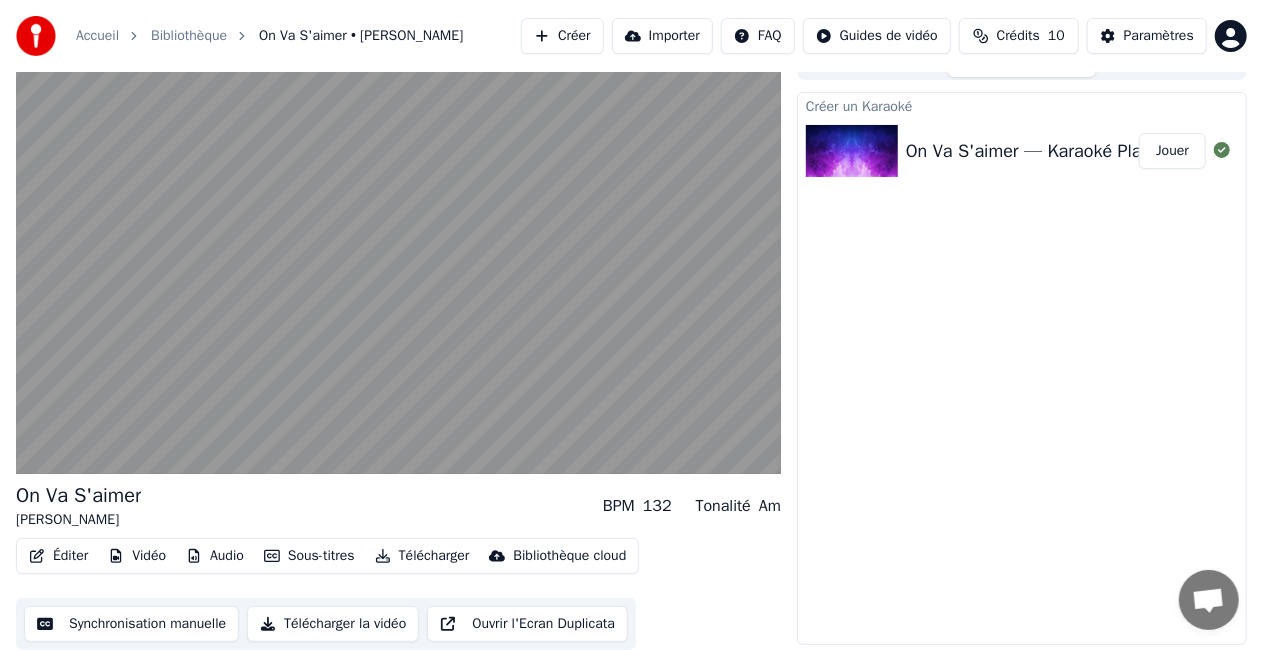 click on "Jouer" at bounding box center [1172, 151] 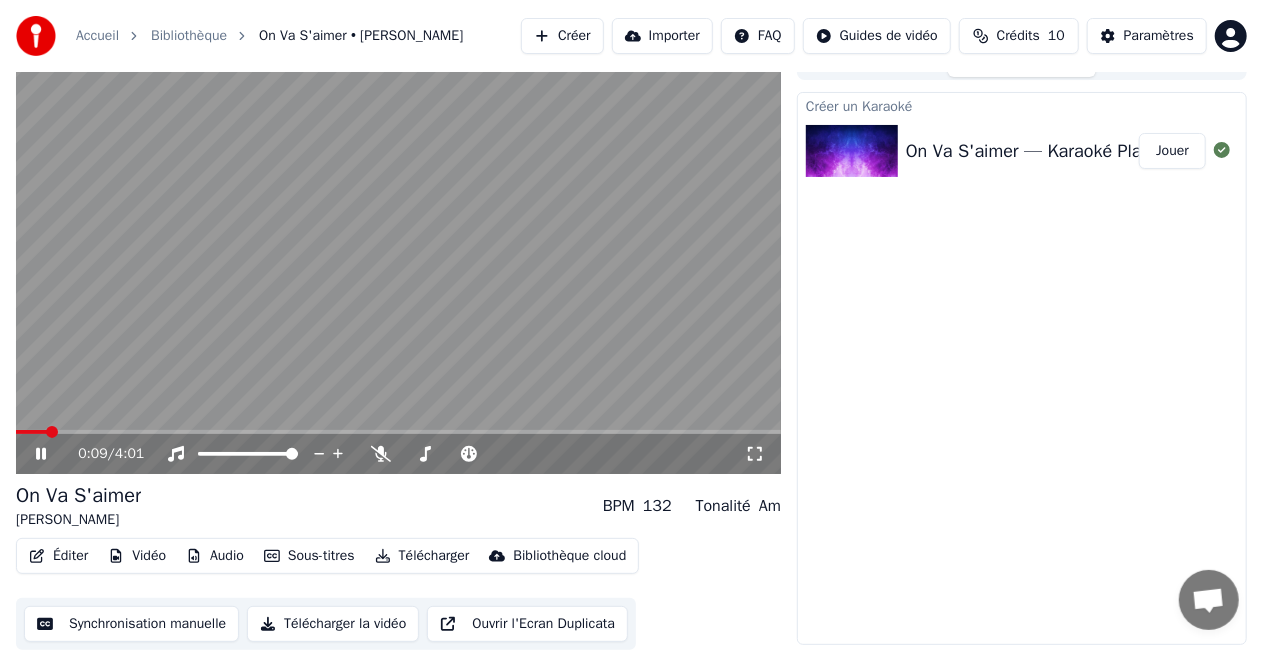 click at bounding box center [398, 259] 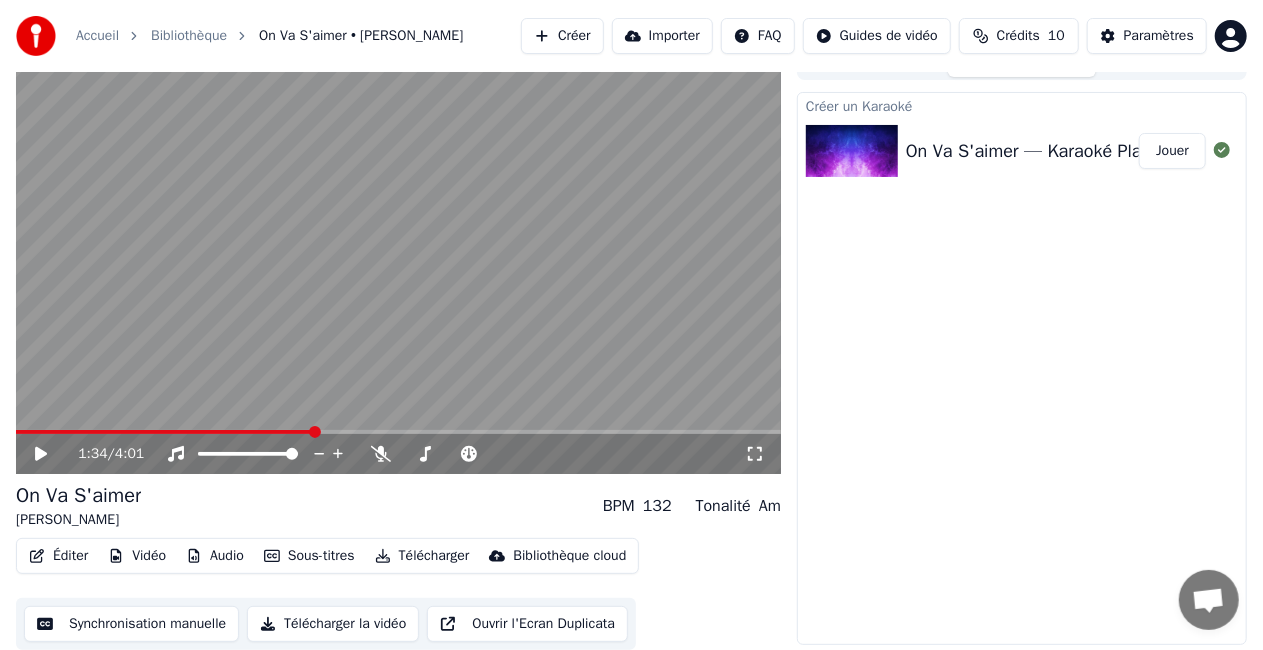 click at bounding box center [398, 432] 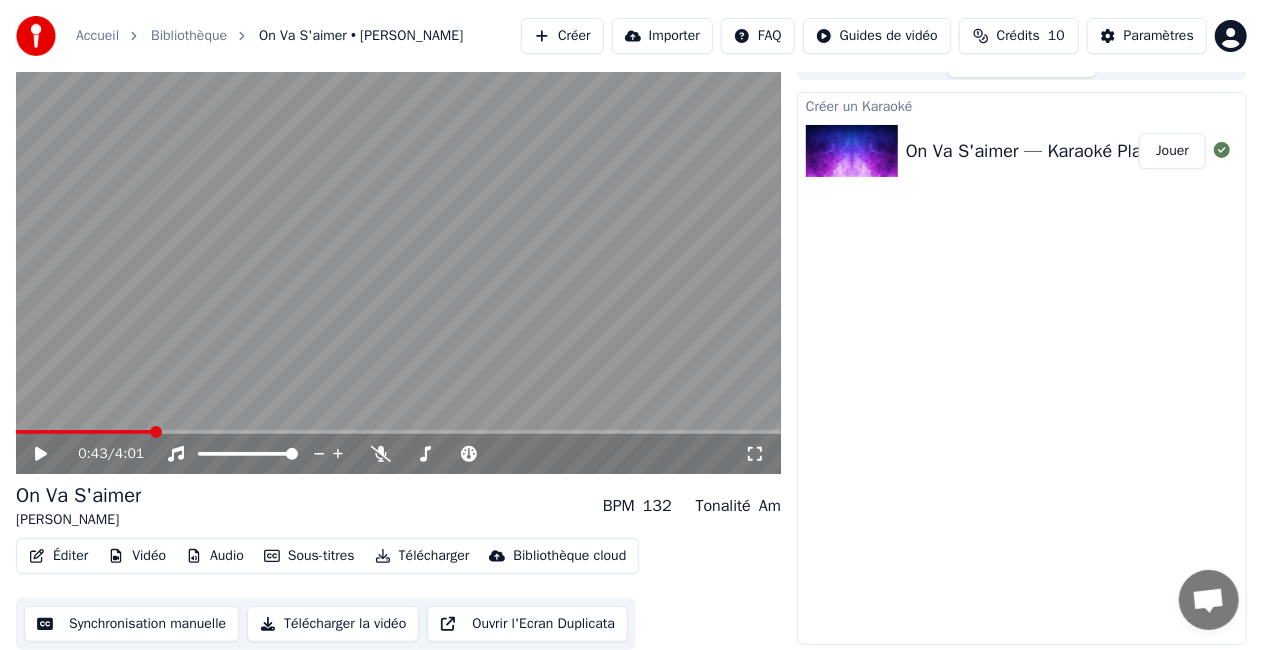 click at bounding box center [84, 432] 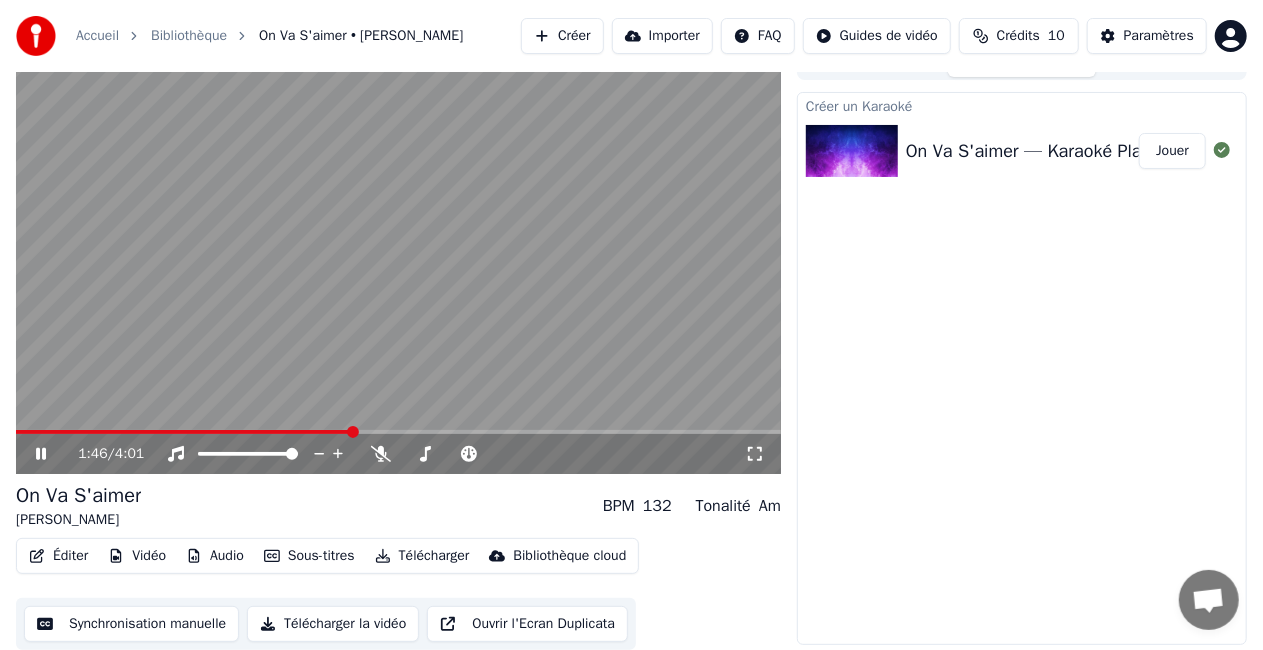 click at bounding box center [398, 432] 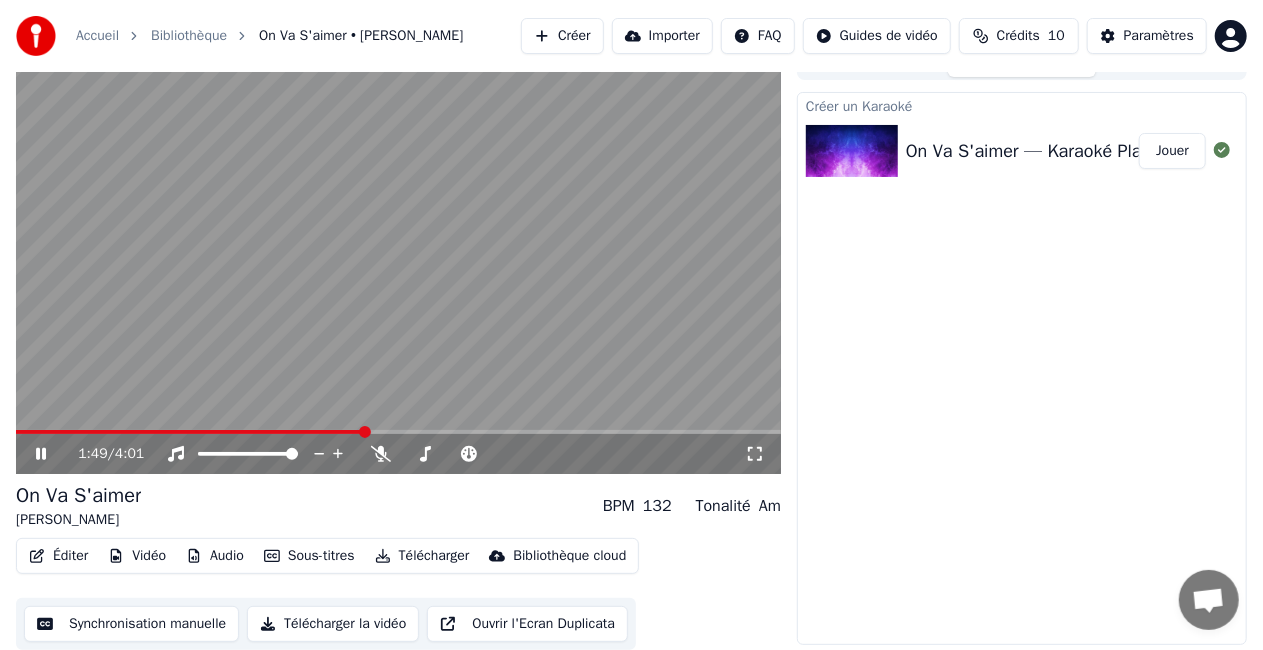 click at bounding box center [398, 259] 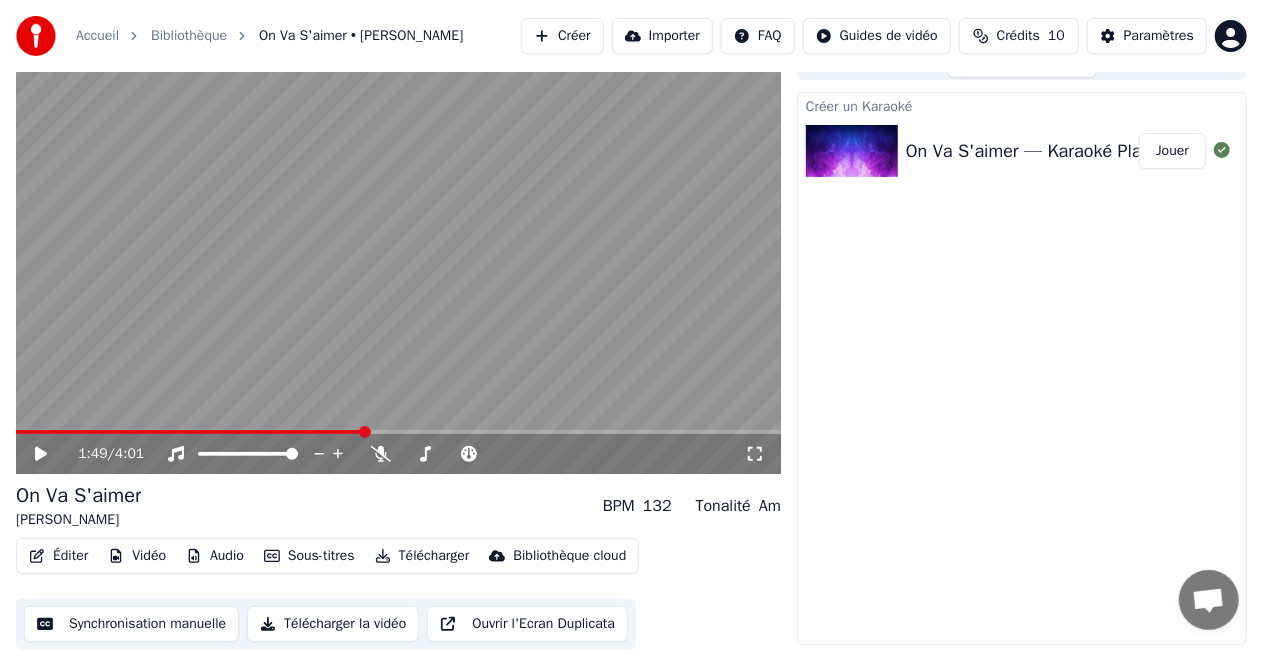 click at bounding box center (398, 259) 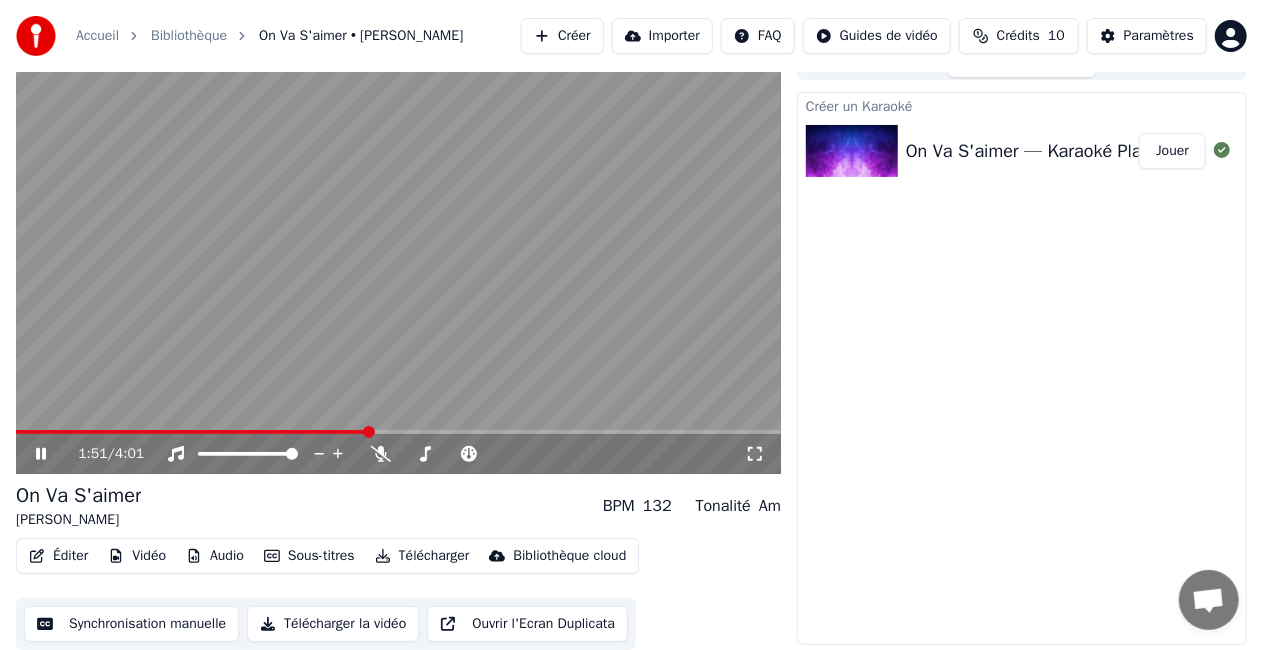 click on "1:51  /  4:01" at bounding box center (398, 454) 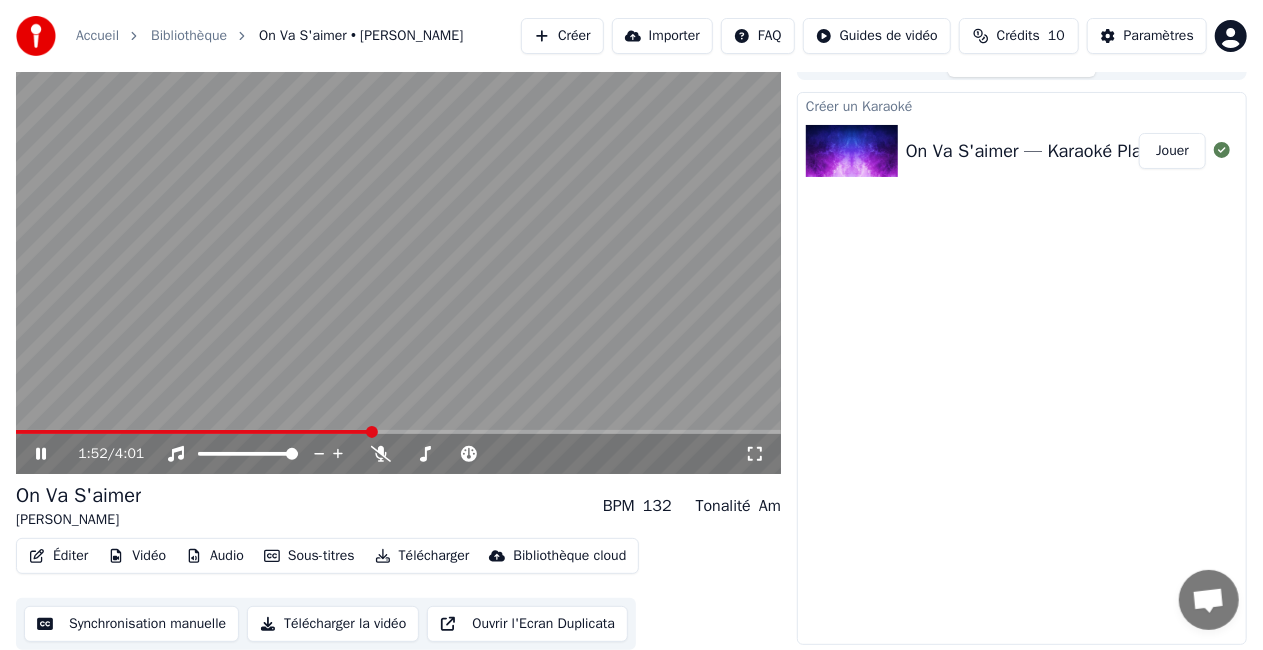 click at bounding box center (398, 432) 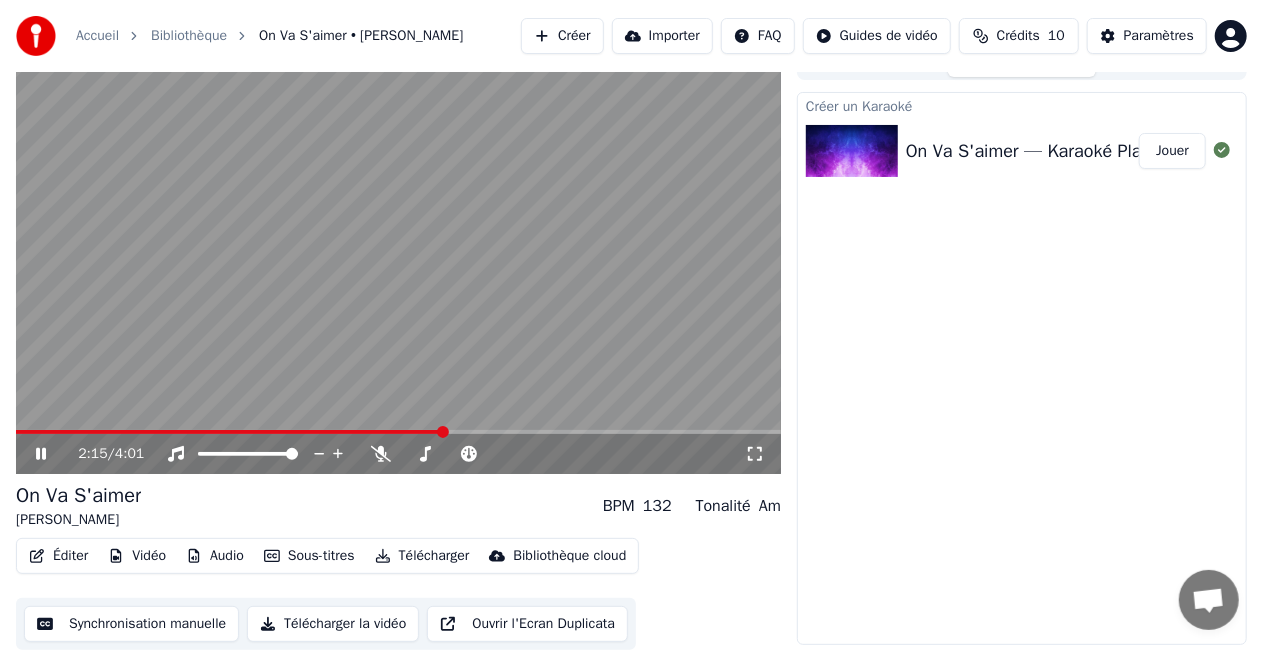 click at bounding box center [230, 432] 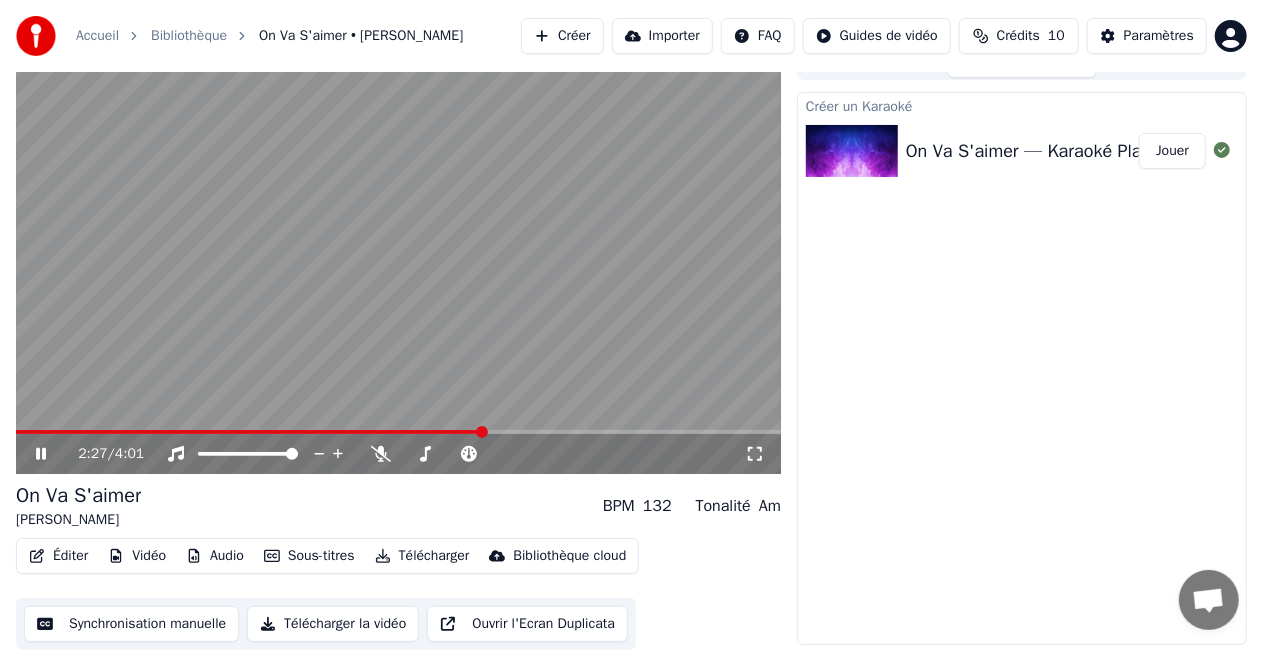 click on "Synchronisation manuelle" at bounding box center [131, 624] 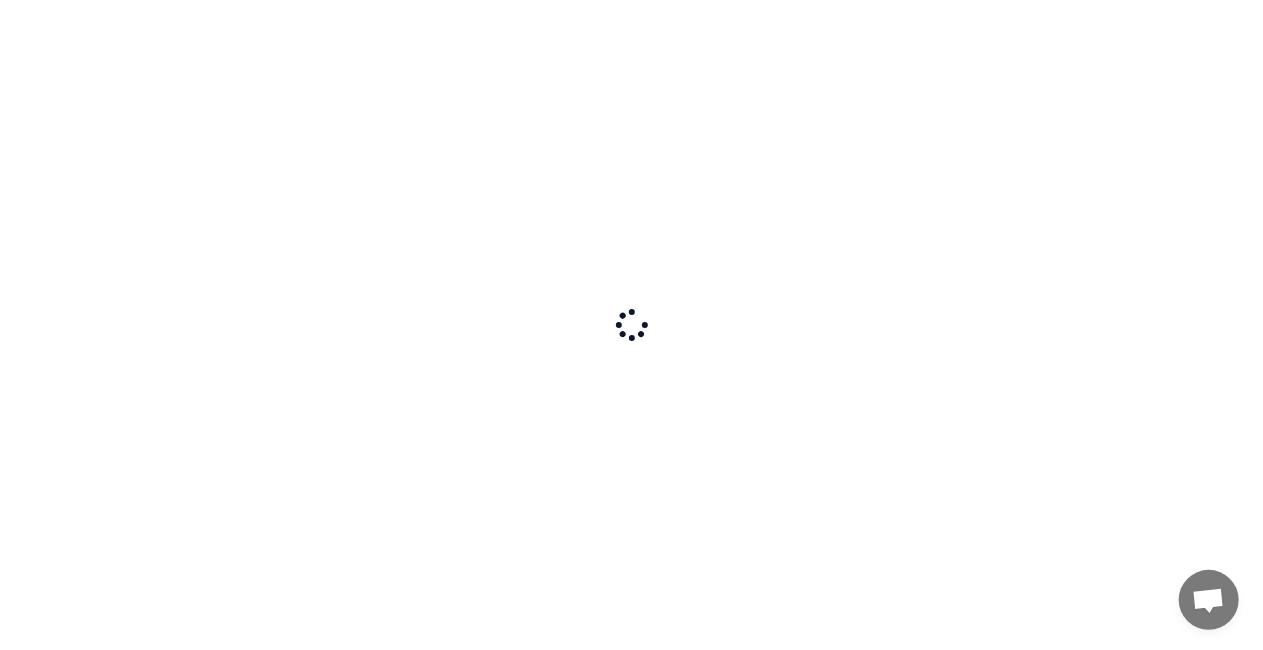 scroll, scrollTop: 0, scrollLeft: 0, axis: both 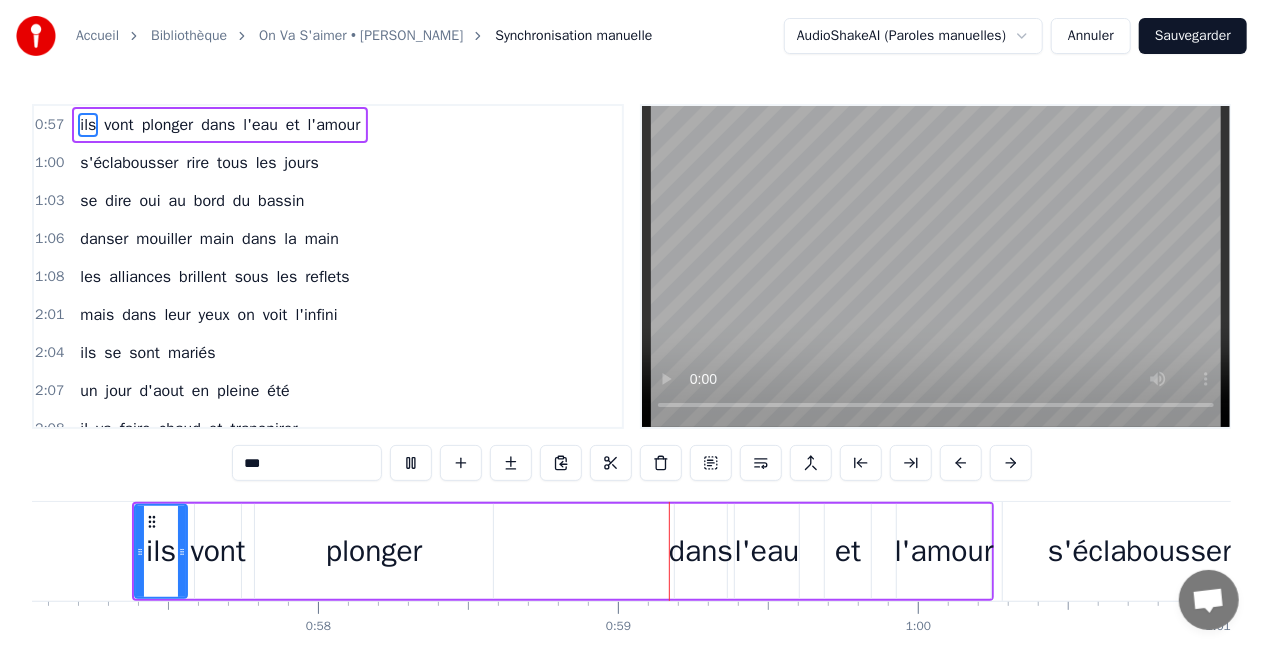 type 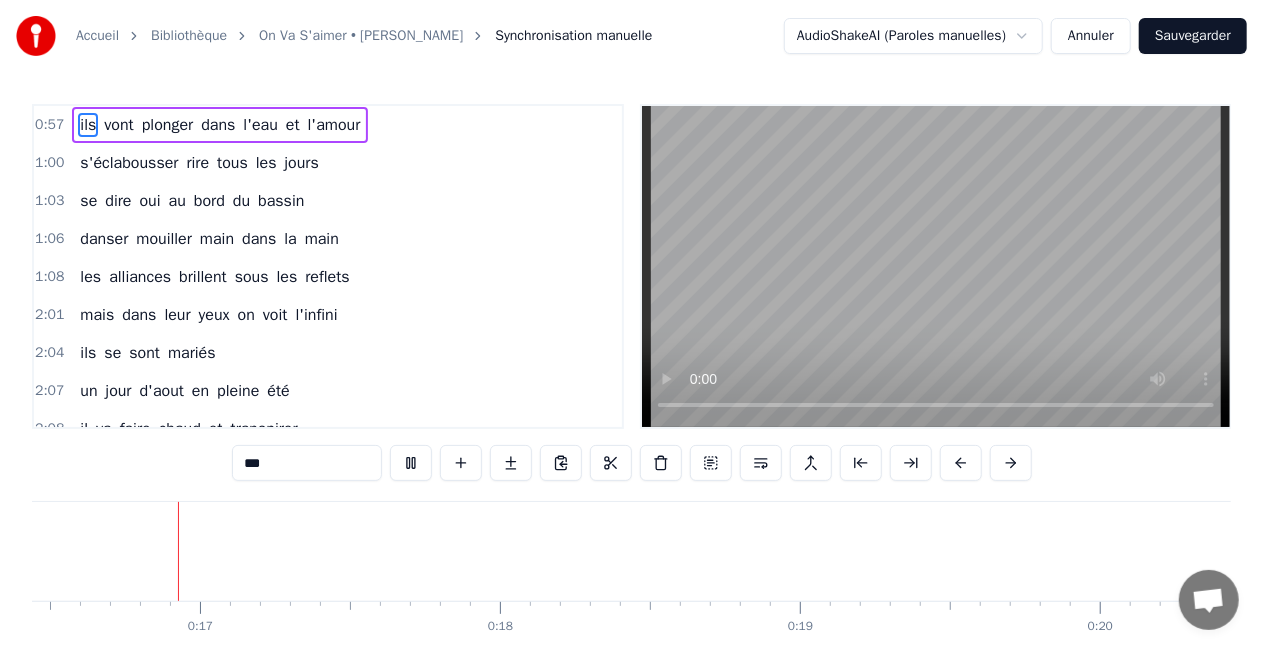 scroll, scrollTop: 0, scrollLeft: 4933, axis: horizontal 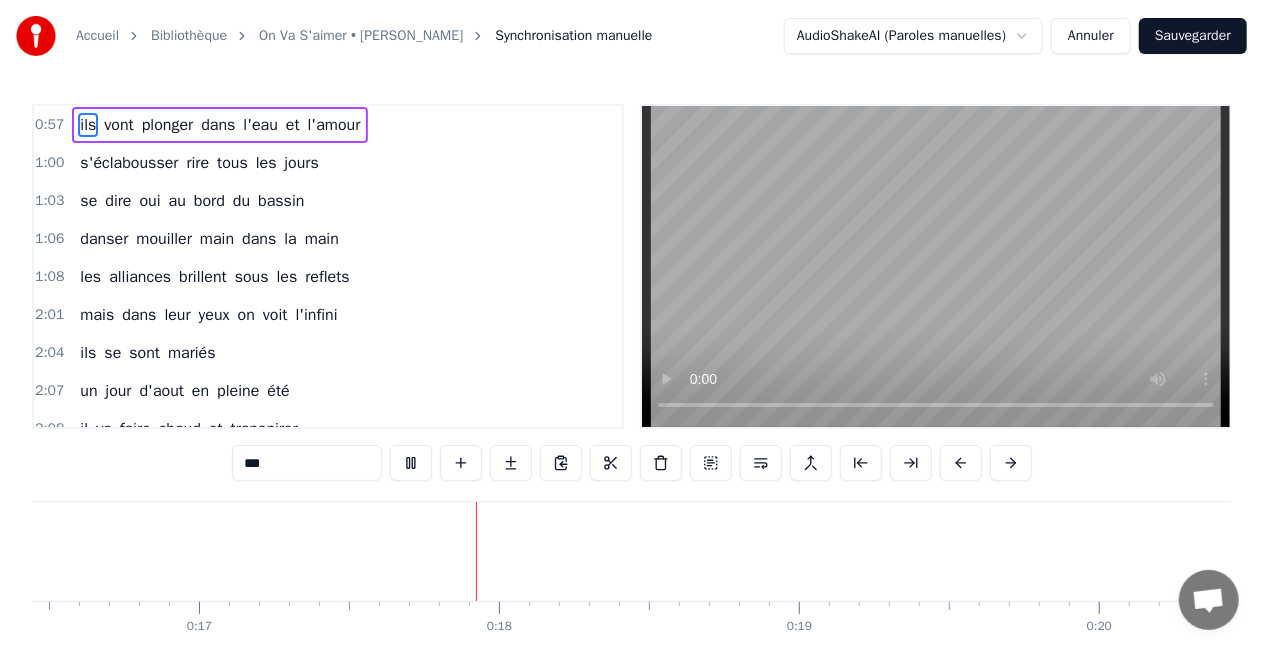 click on "Accueil Bibliothèque On Va S'aimer • [PERSON_NAME] Synchronisation manuelle AudioShakeAI (Paroles manuelles) Annuler Sauvegarder 0:57 ils vont plonger dans l'eau et l'amour 1:00 s'éclabousser rire tous les jours 1:03 se dire oui au bord du bassin 1:06 danser mouiller main dans la main 1:08 les alliances brillent sous les reflets 2:01 mais dans leur yeux on voit l'infini 2:04 ils se sont mariés 2:07 un jour d'aout en pleine été 2:08 il va faire chaud et transpirer 2:11 chantons buvons à leur santé 2:15 on va s'amuser 2:17 hé hé hé hé hé hé hé hé hé hé hé hé 2:21 nos amoureux se sont rencontrés dans un café 2:27 puis se sont aimer 2:32 se dire oui oui pour la vie 2:34 et capucine n'est jamais bien loin 2:39 ils vont s'aimer tous ensemble 2:42 dans leur bonheur qui nous rassemble 2:54 on va sauter et on va danser 3:01 ils vont se mariés 3:02 un jour d'aout en pleine été 3:06 il va faire chaud et transpirer 3:09 chantons buvons a leur santé 3:13 on va s'amuser 3:15 hé hé hé hé a" at bounding box center [631, 351] 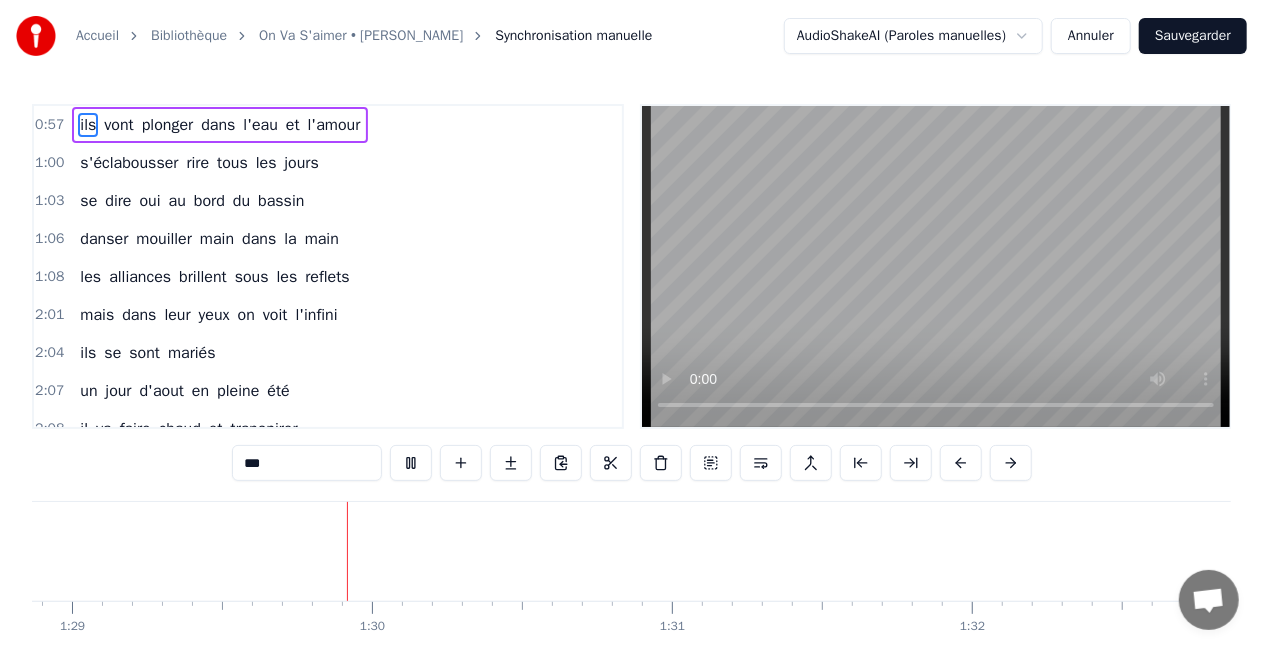 scroll, scrollTop: 0, scrollLeft: 26686, axis: horizontal 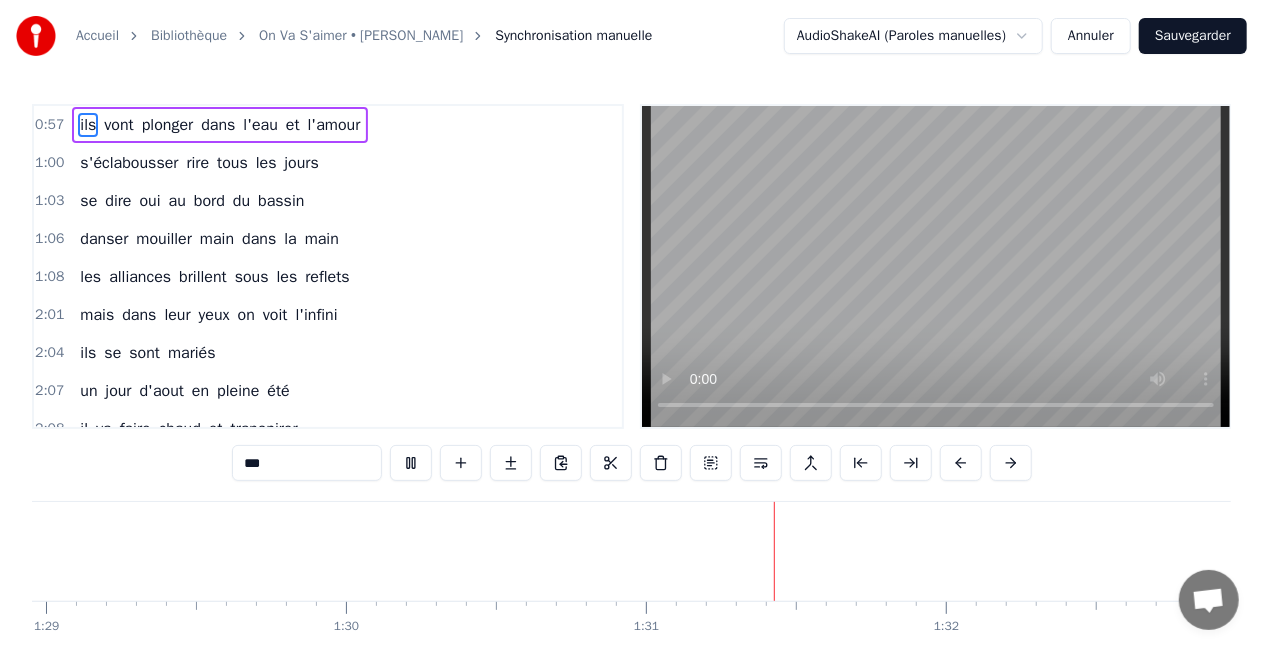 click on "tous" at bounding box center (232, 163) 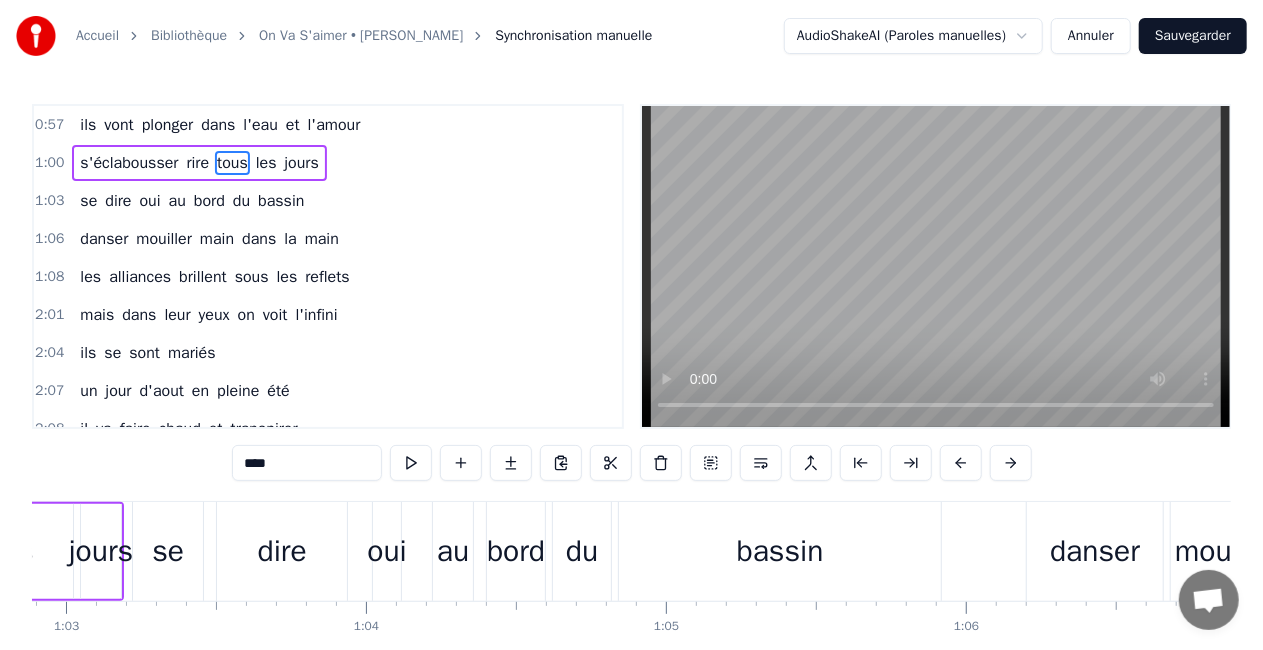scroll, scrollTop: 0, scrollLeft: 18404, axis: horizontal 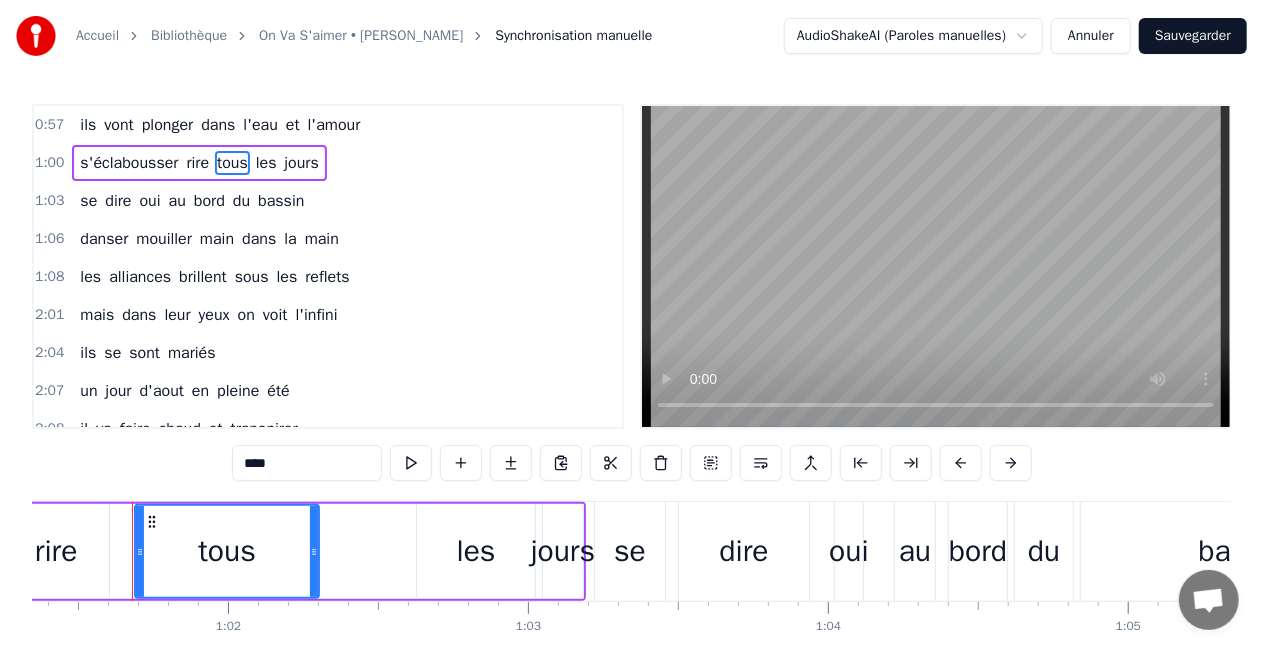 click on "s'éclabousser" at bounding box center [129, 163] 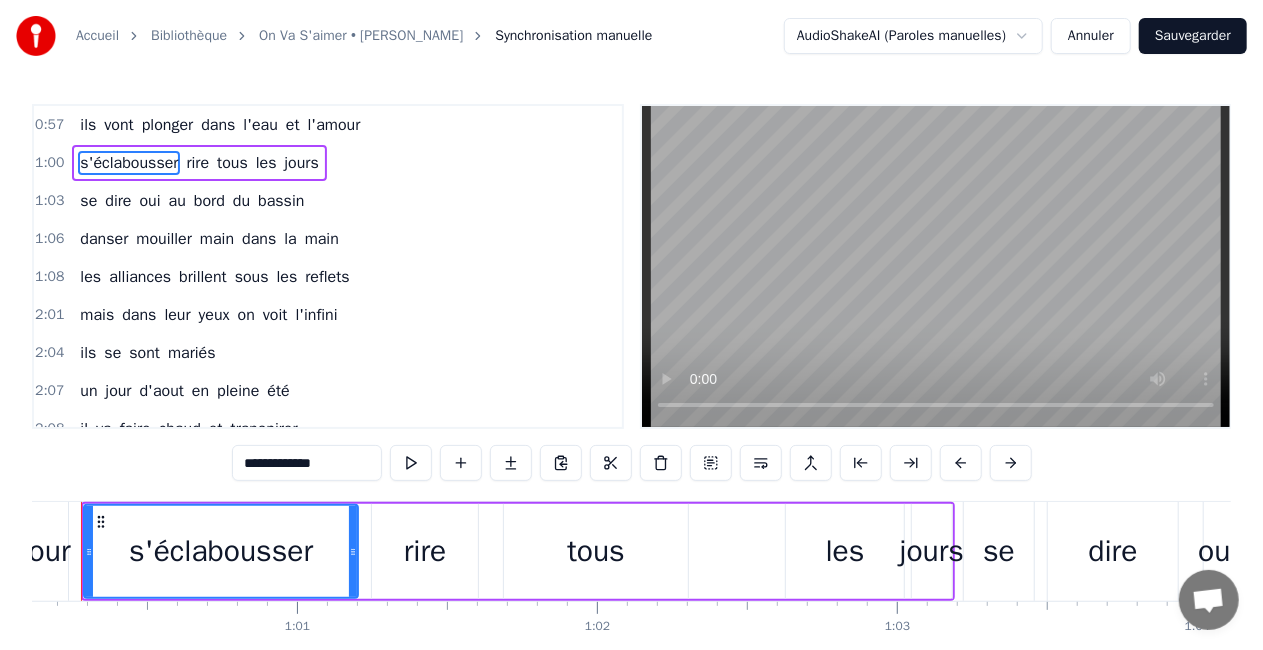 scroll, scrollTop: 0, scrollLeft: 17984, axis: horizontal 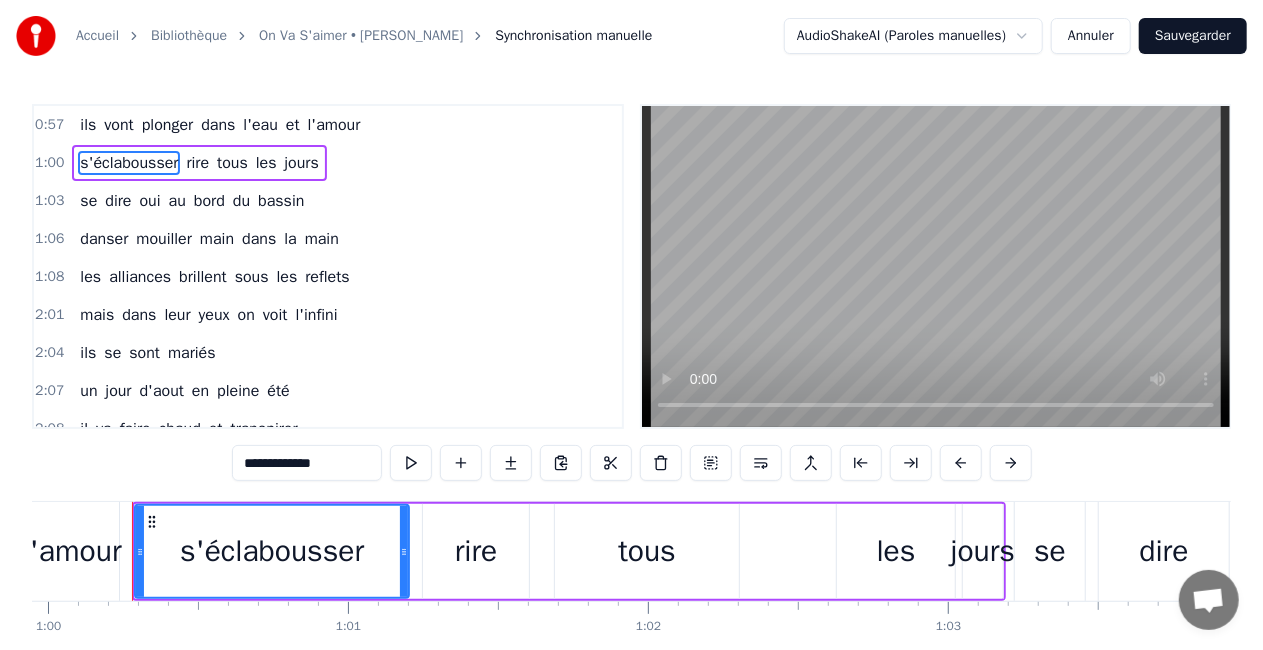 click on "dire" at bounding box center [118, 201] 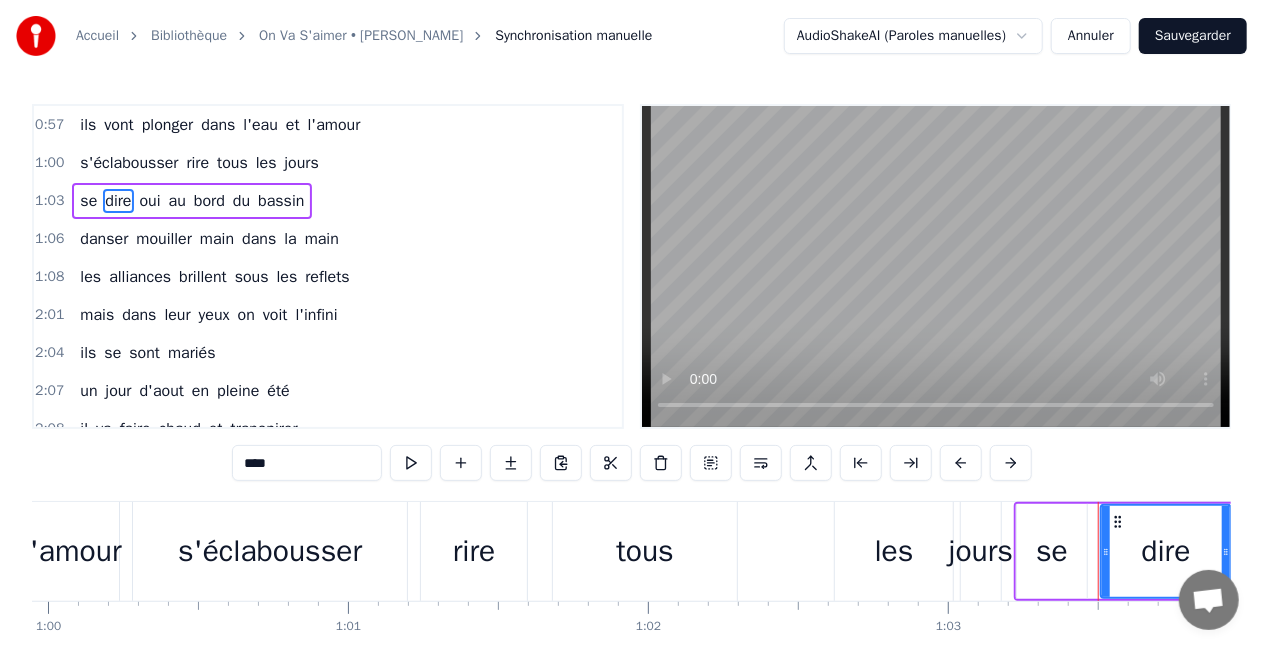 click on "se" at bounding box center (88, 201) 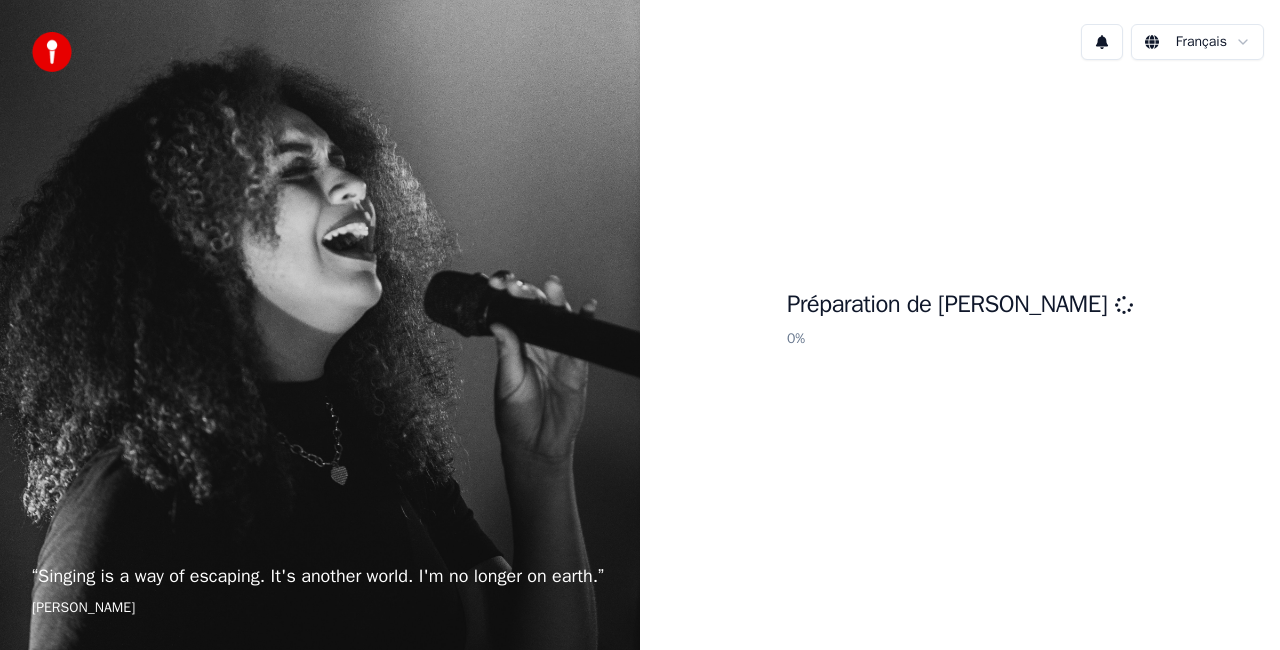 scroll, scrollTop: 0, scrollLeft: 0, axis: both 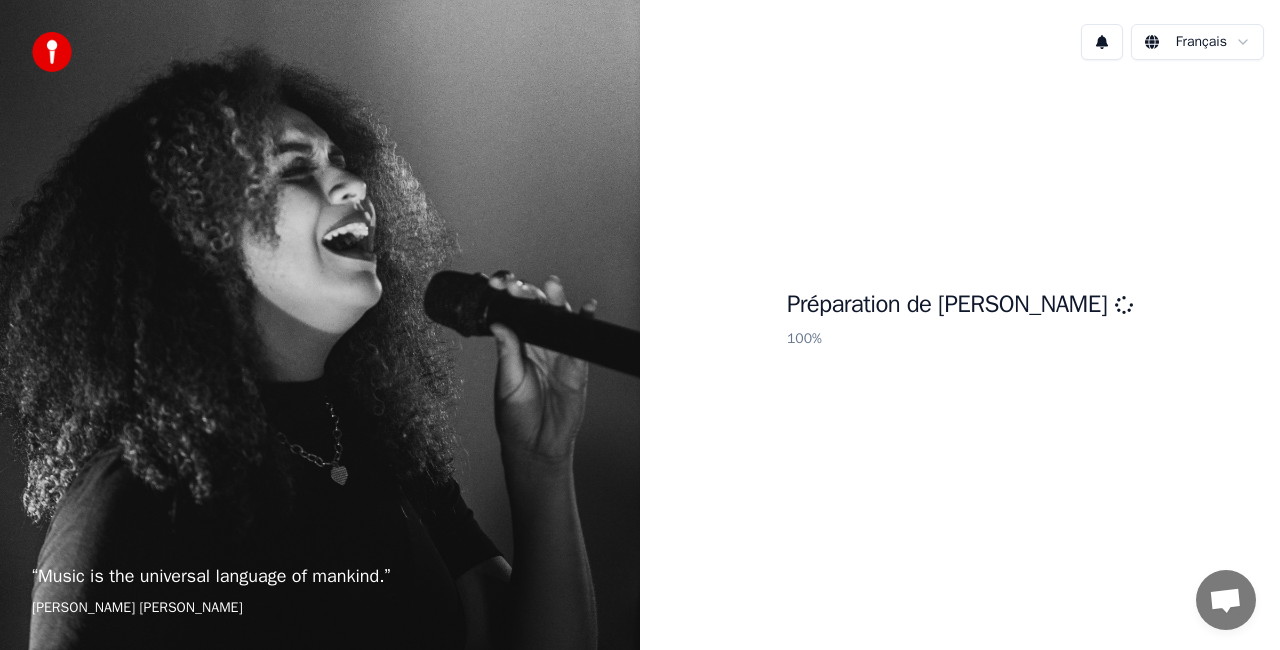 click on "Préparation de Youka 100 %" at bounding box center (960, 323) 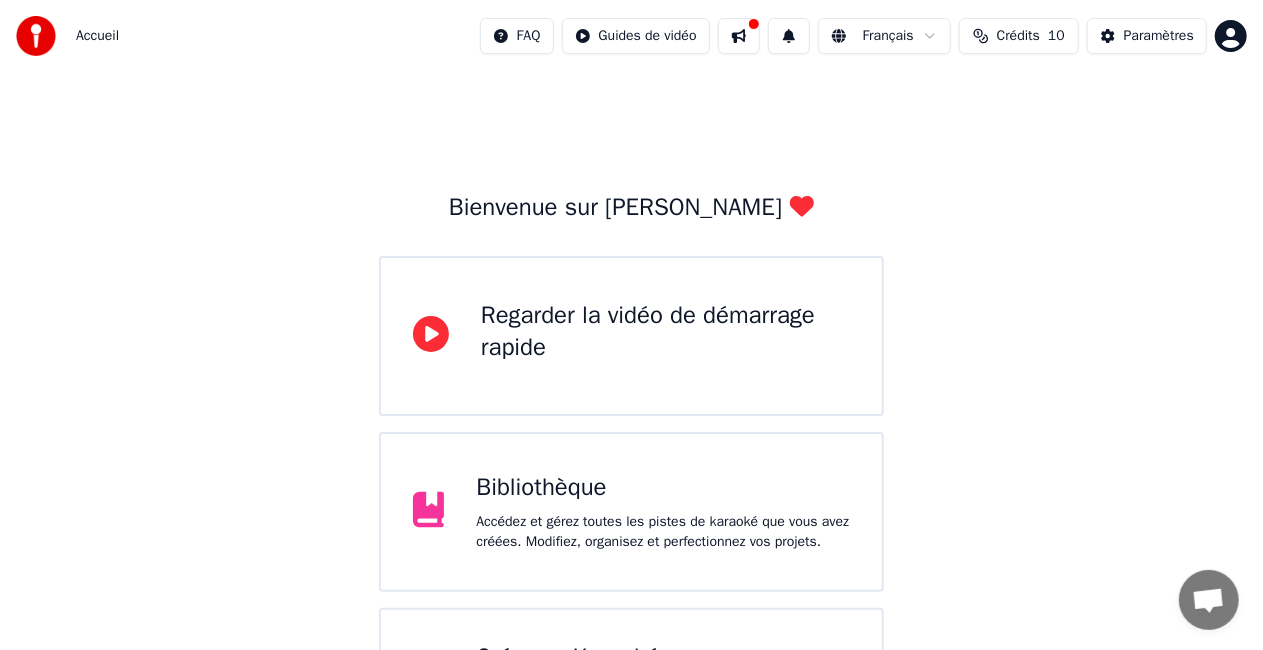 click on "Regarder la vidéo de démarrage rapide" at bounding box center [665, 332] 